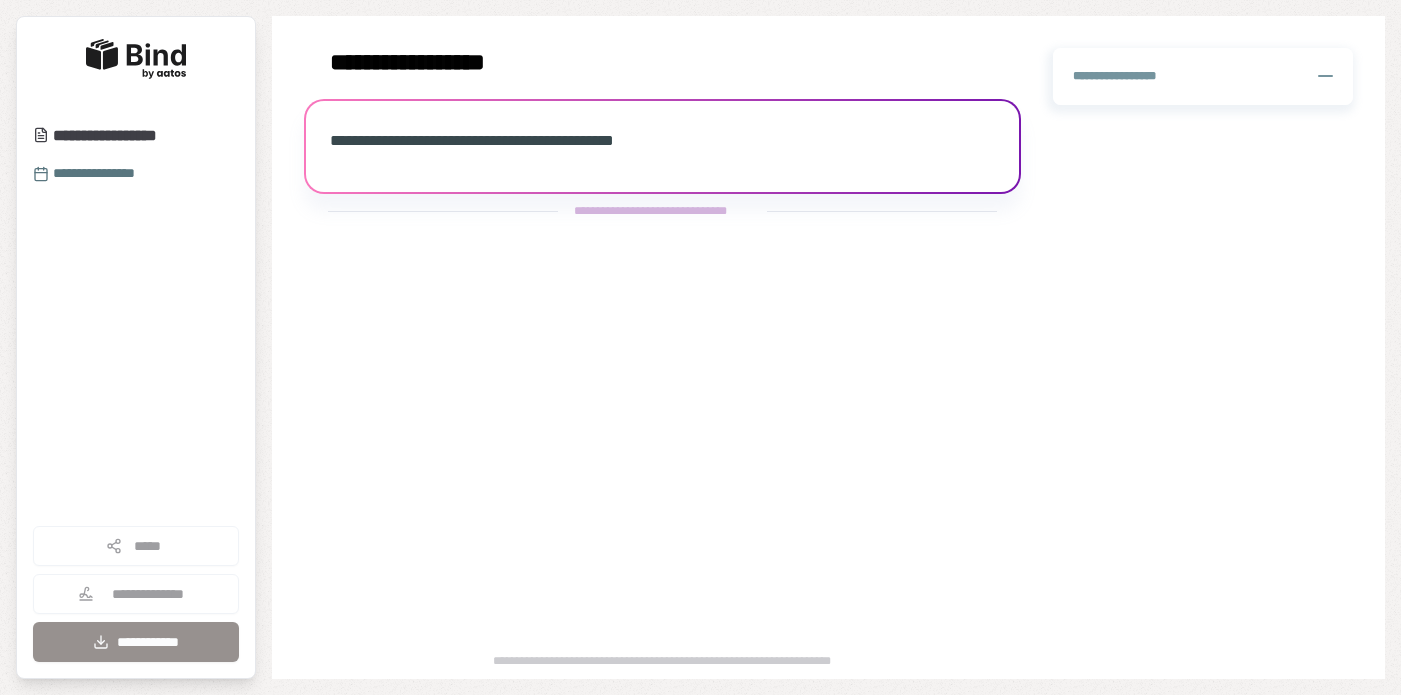 scroll, scrollTop: 0, scrollLeft: 0, axis: both 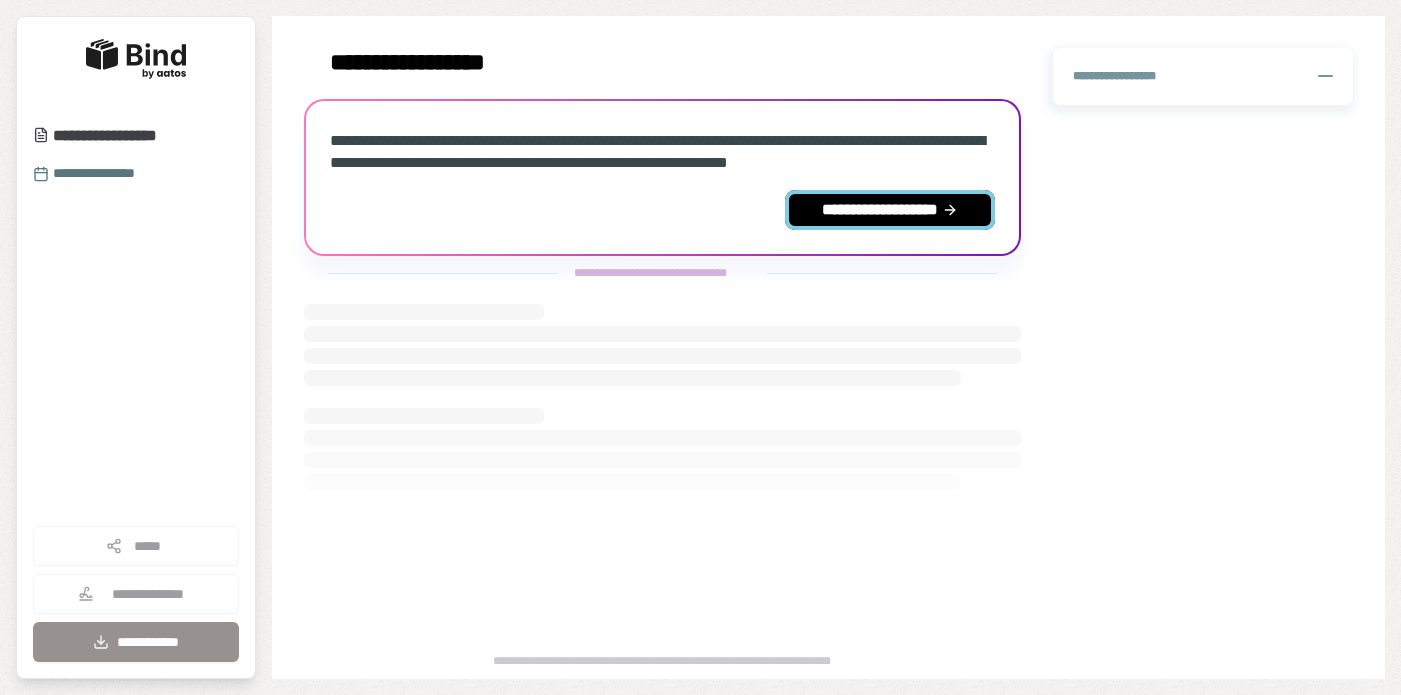 click on "**********" at bounding box center (890, 210) 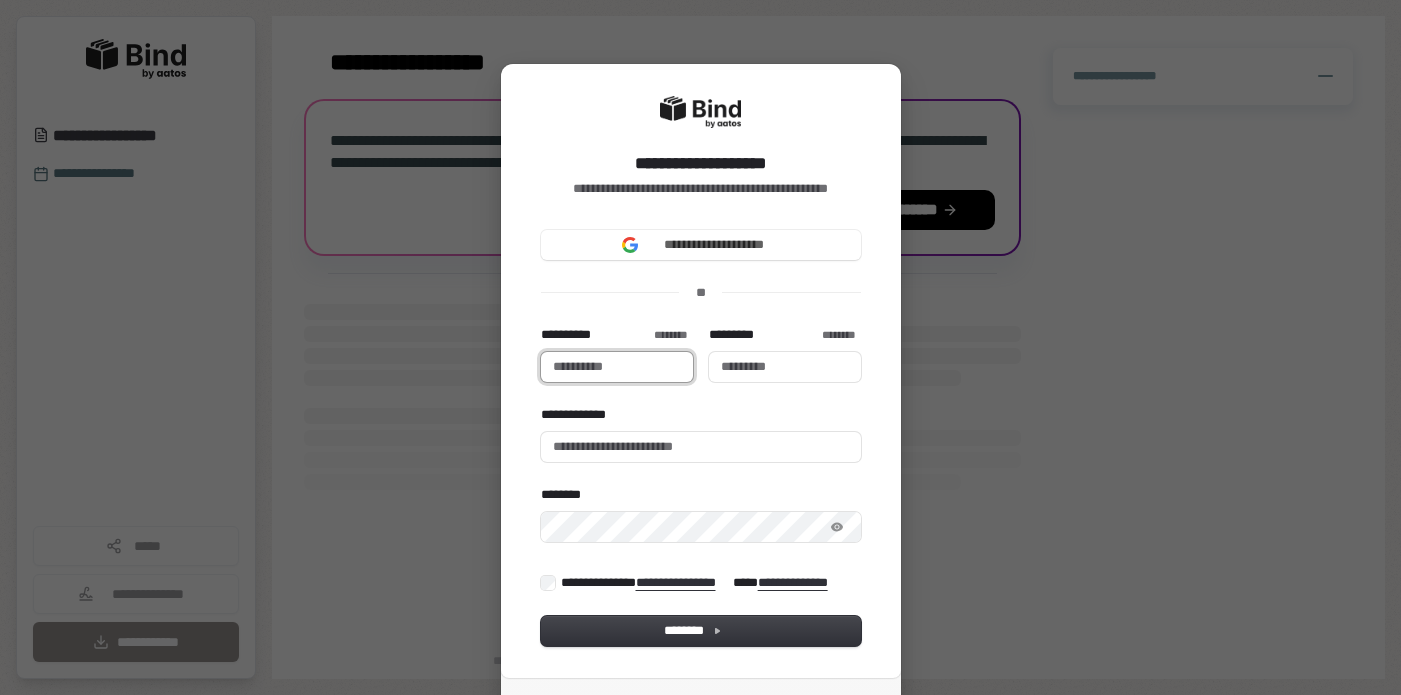 type 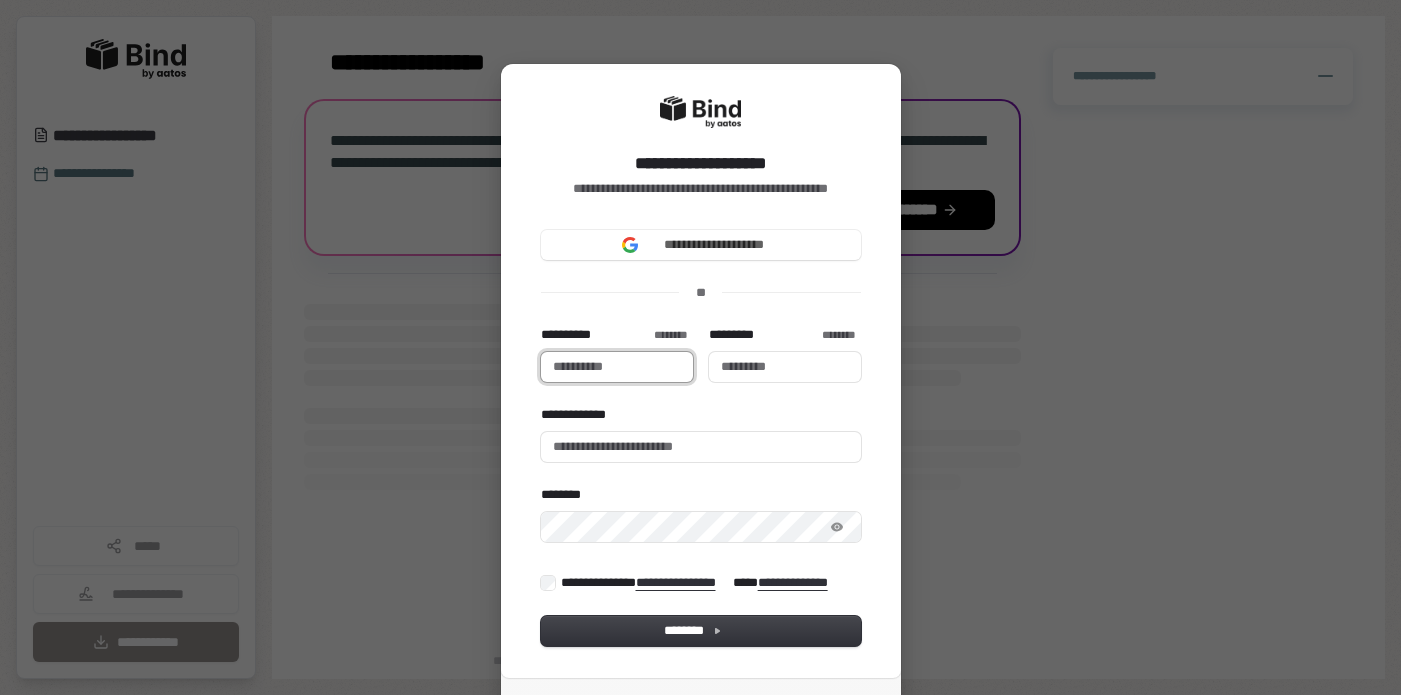 type on "********" 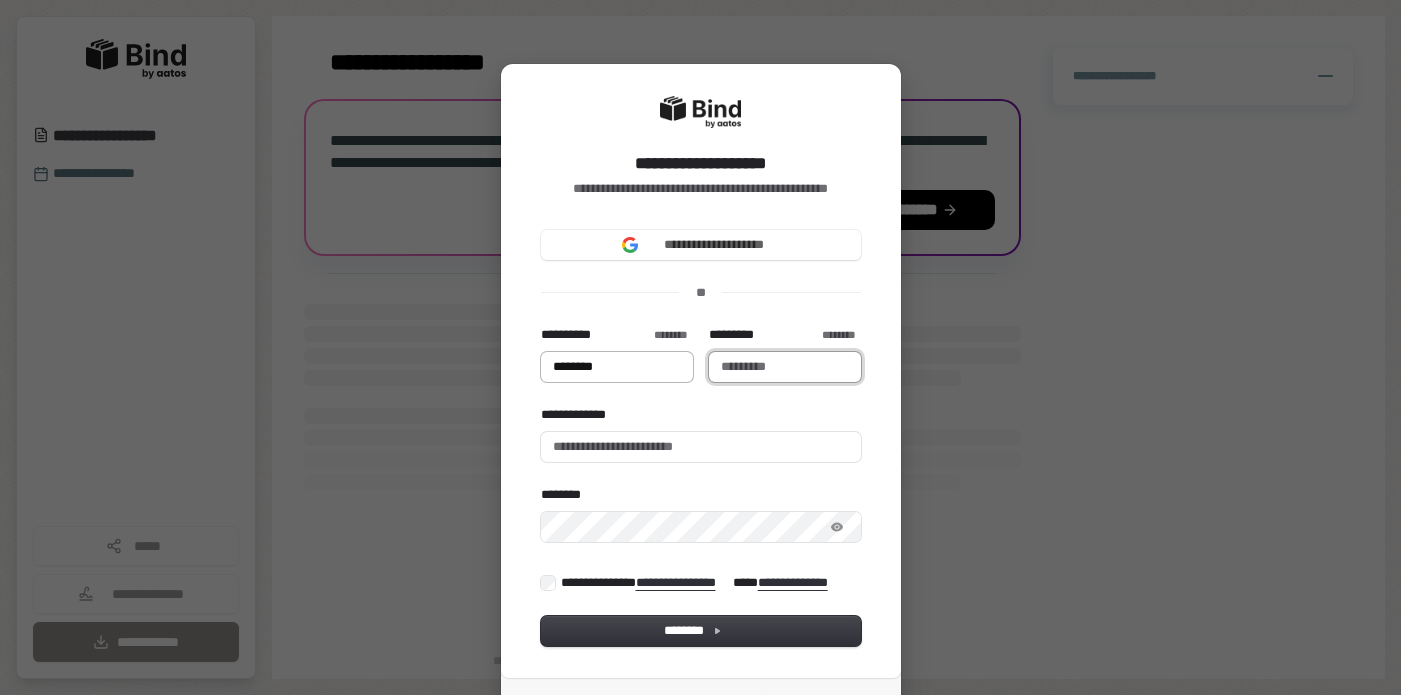 type on "*******" 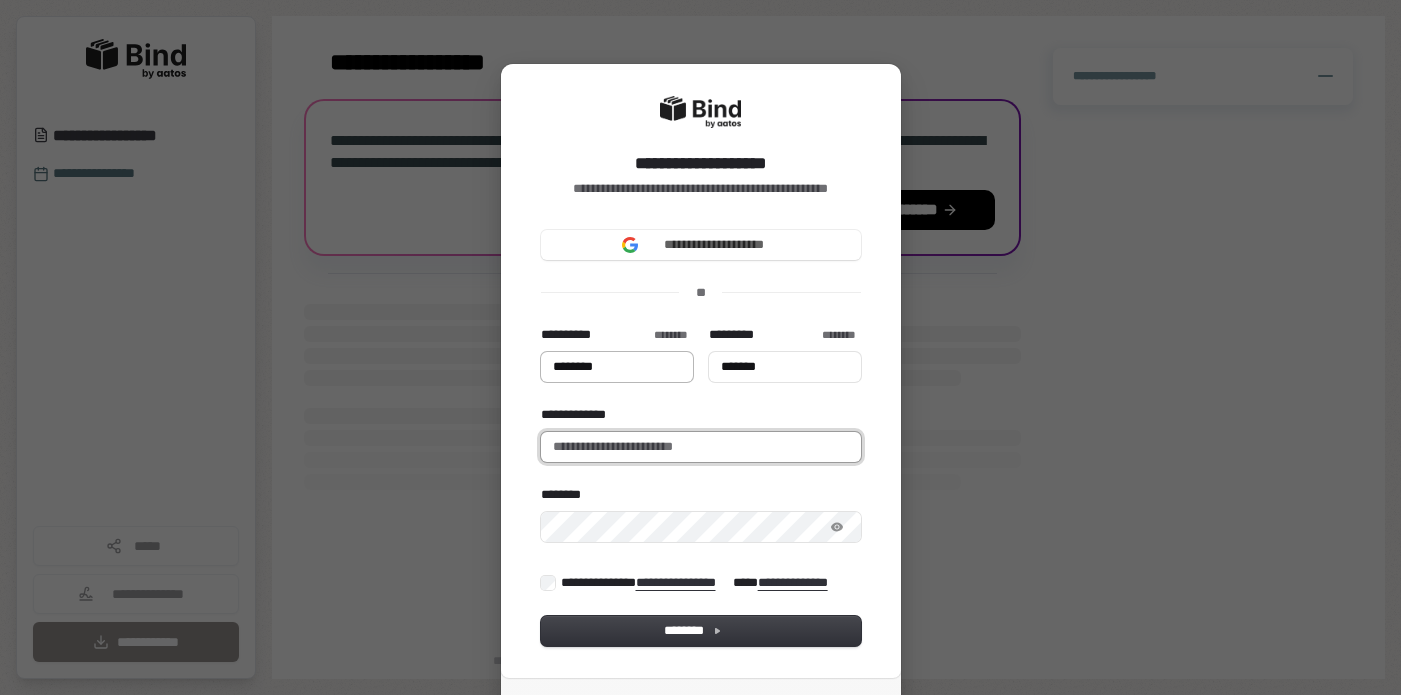 type on "**********" 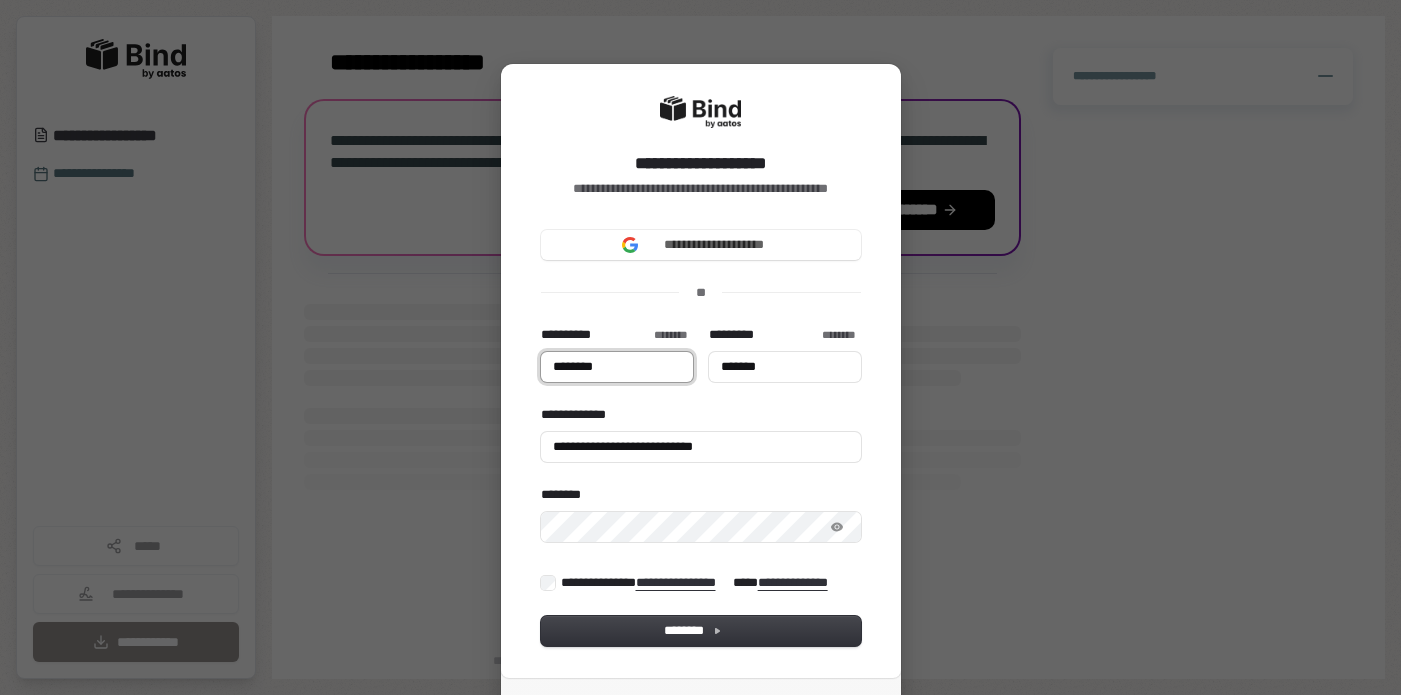 type on "********" 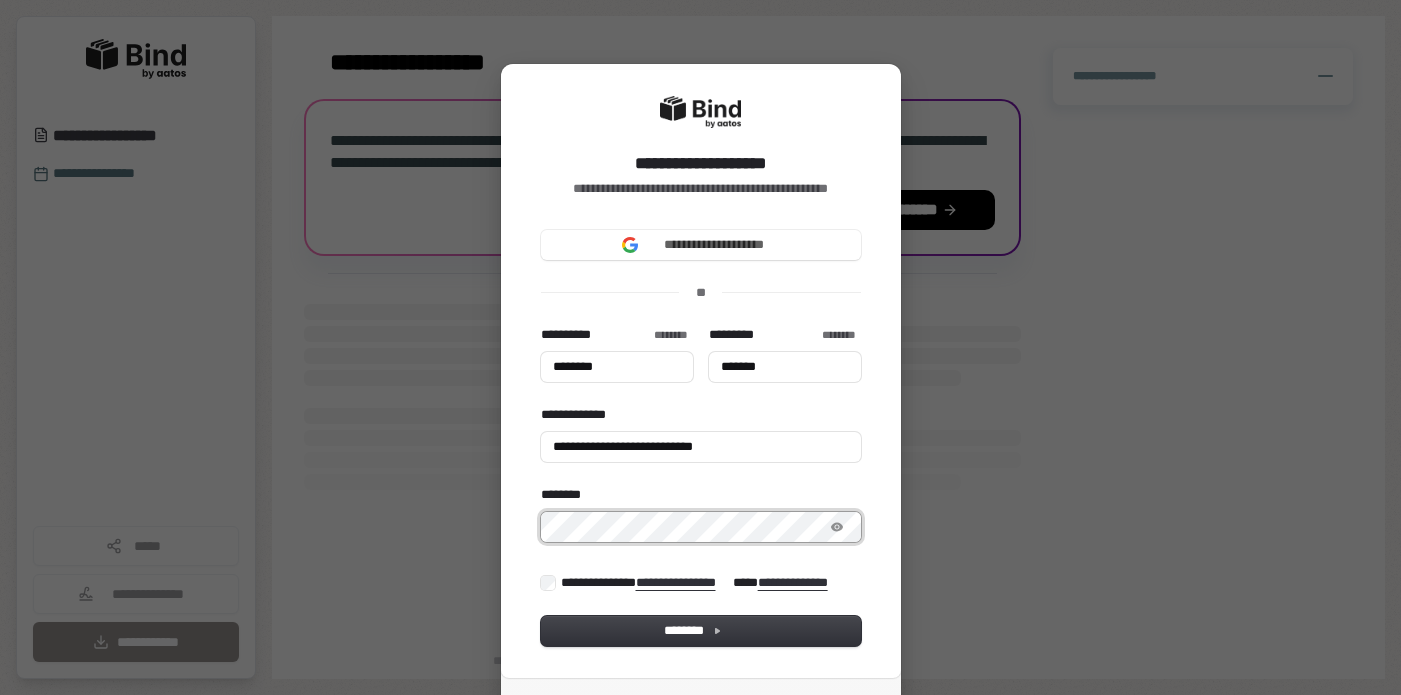 type on "********" 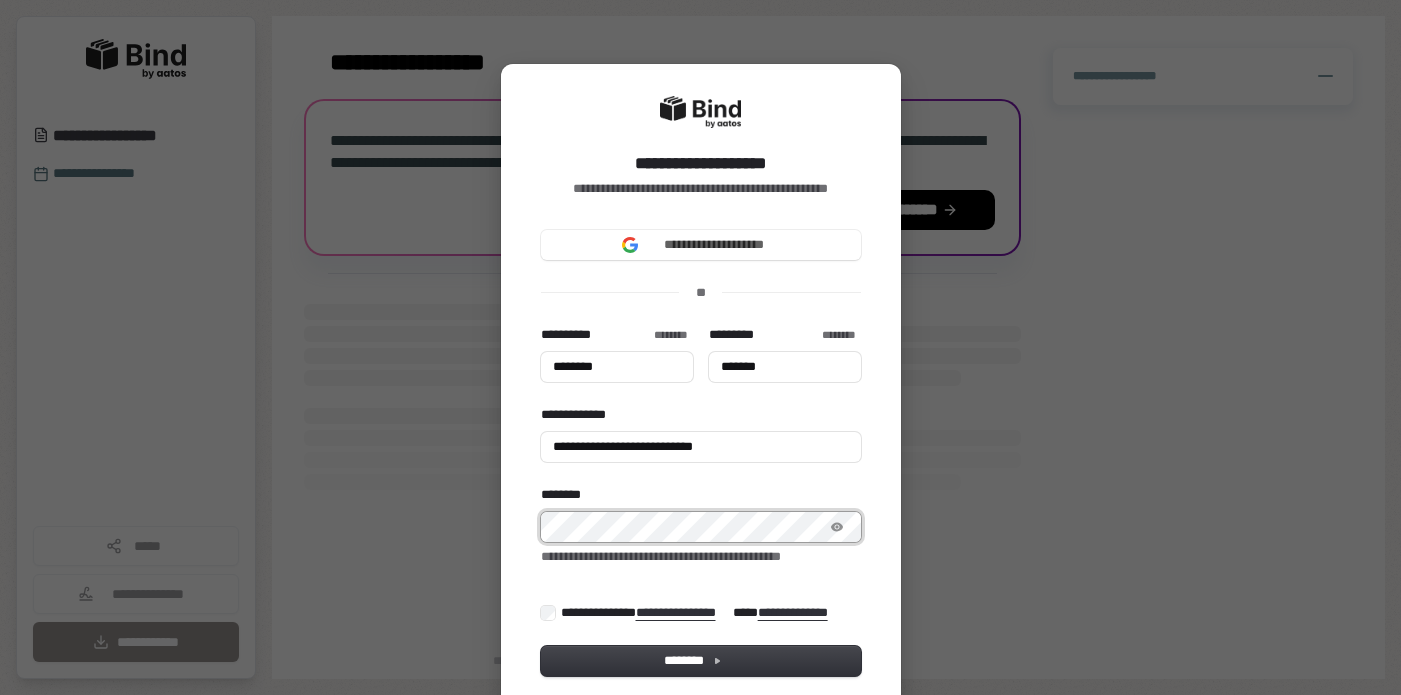 type on "********" 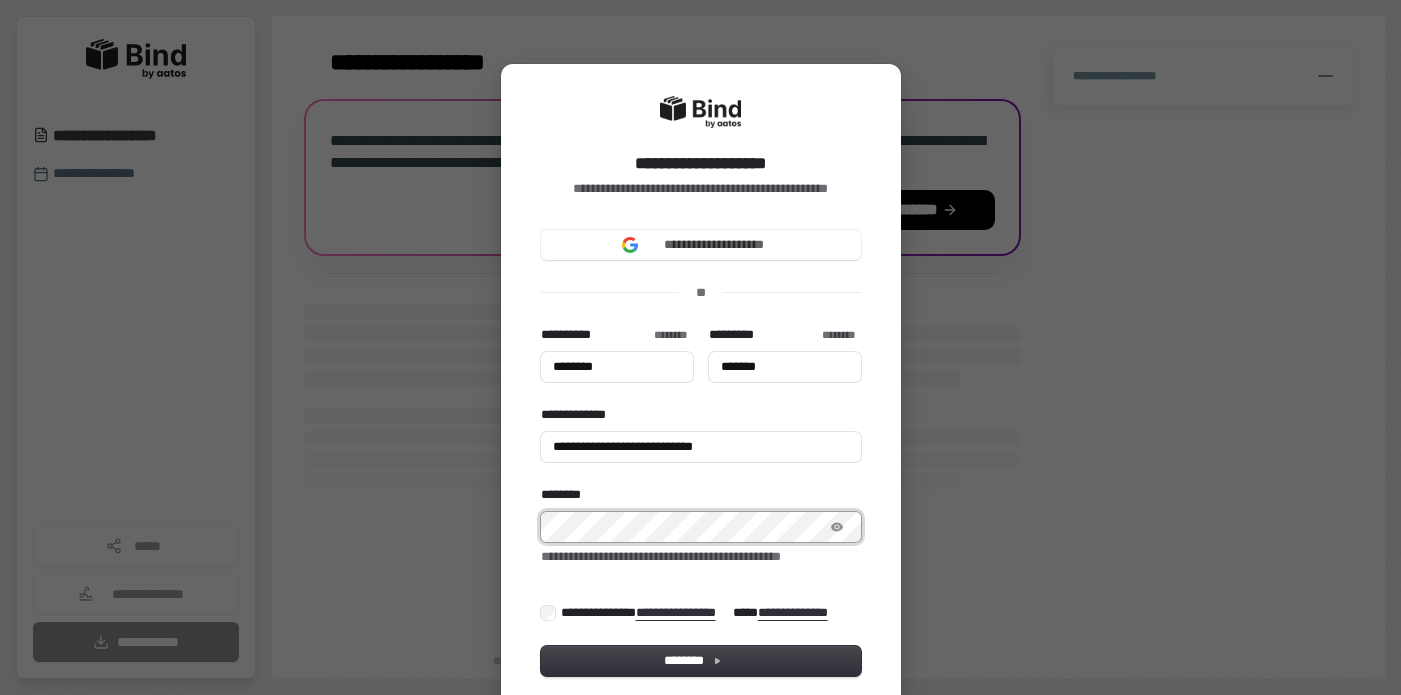 type on "*******" 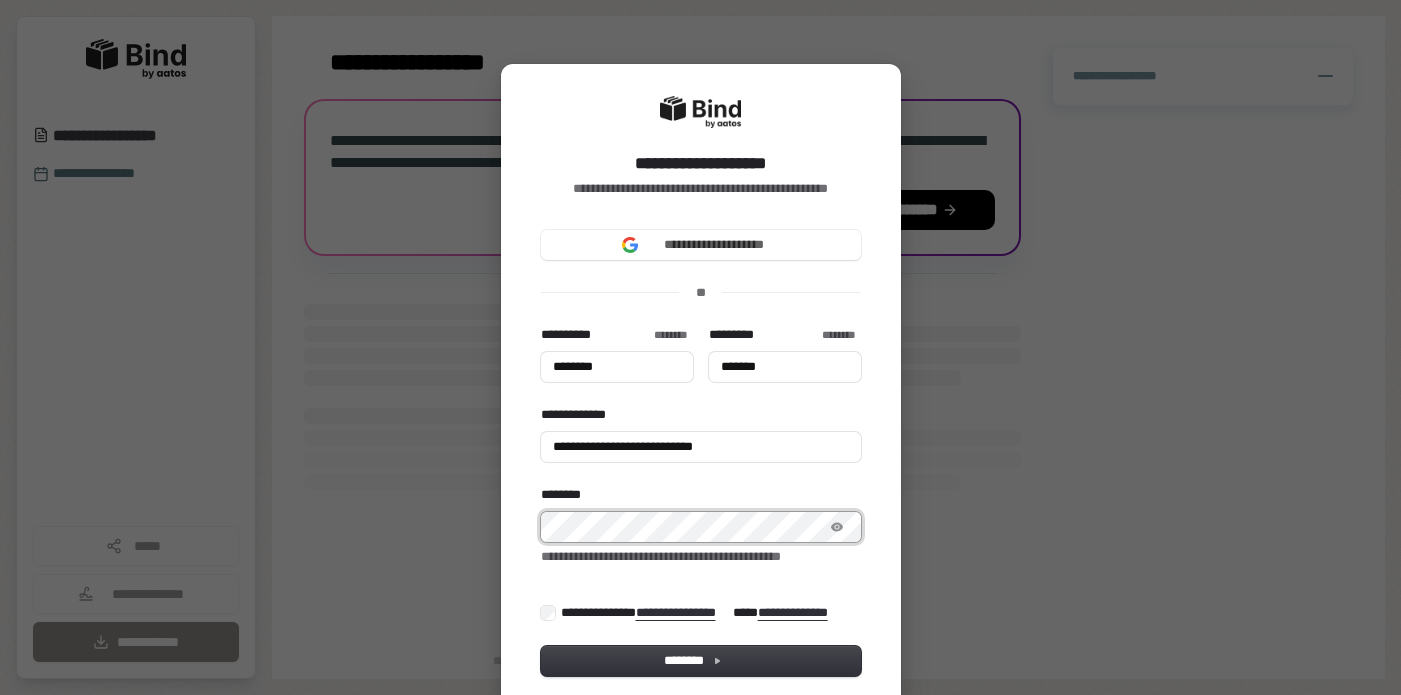 type on "********" 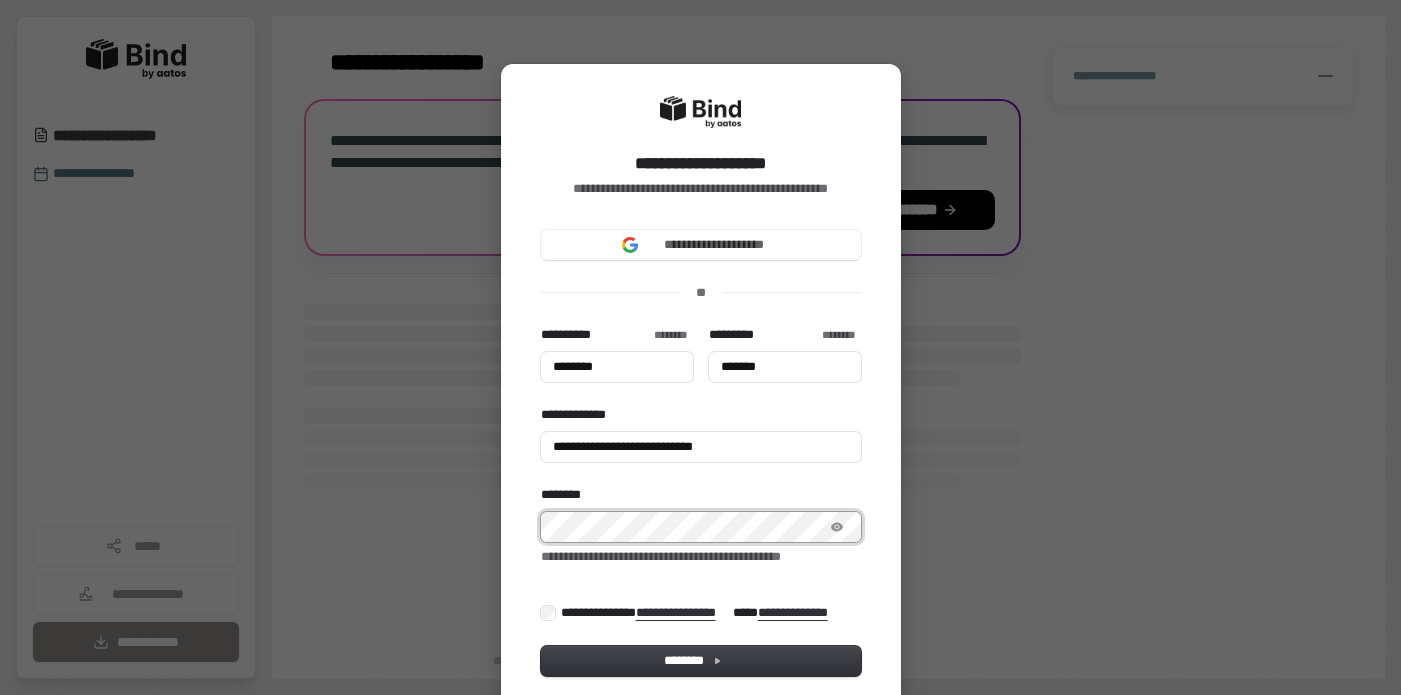 type on "*******" 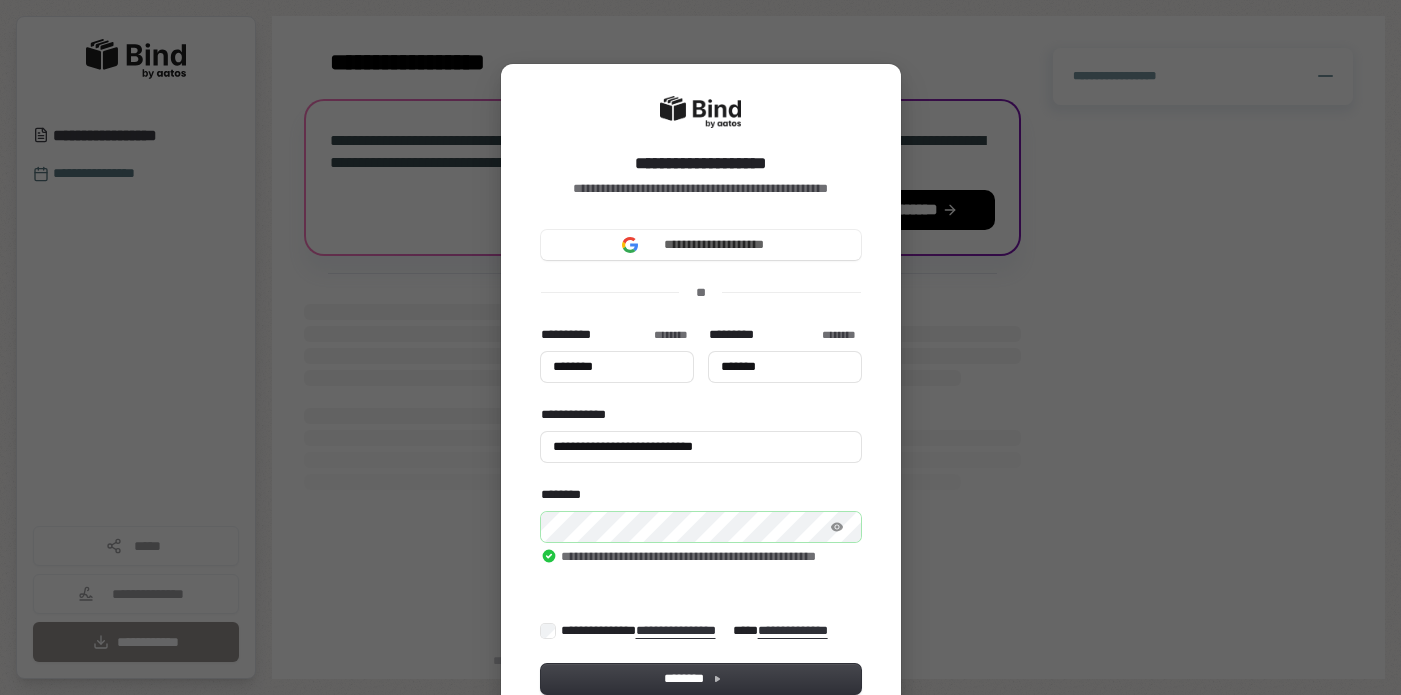 type on "********" 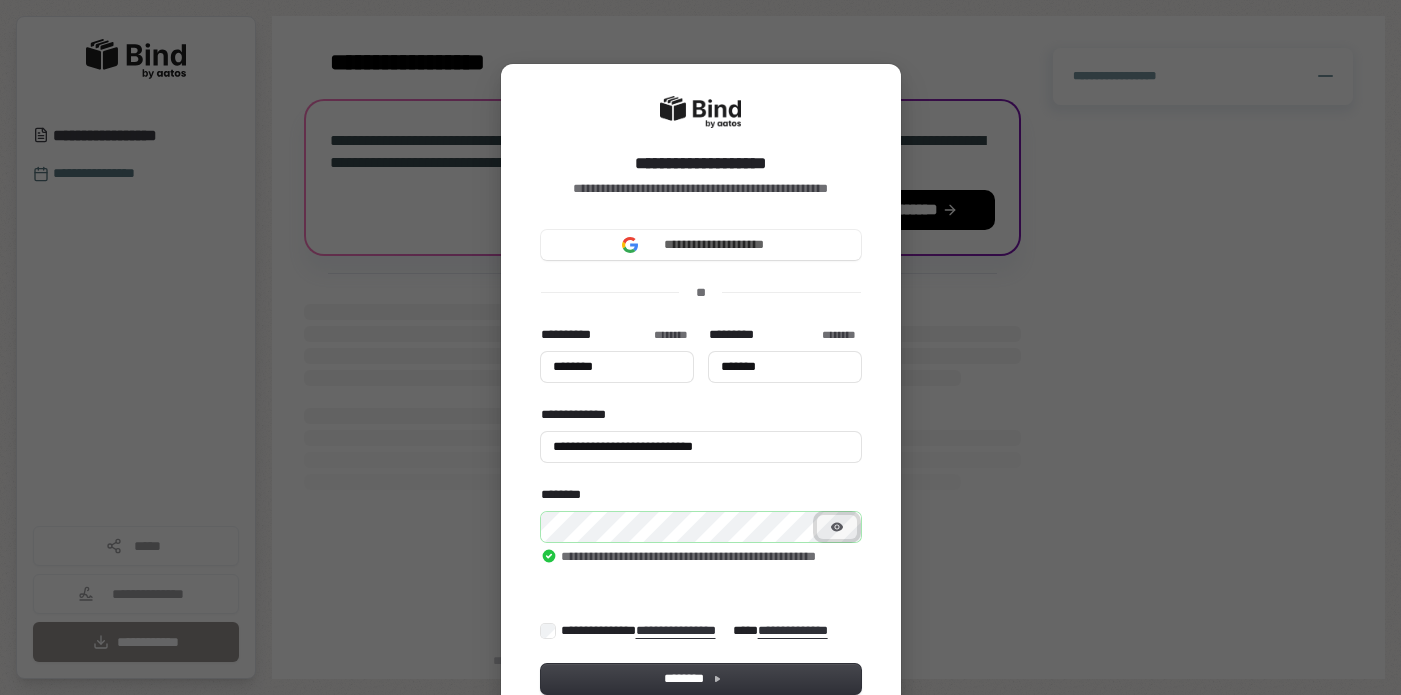 type on "********" 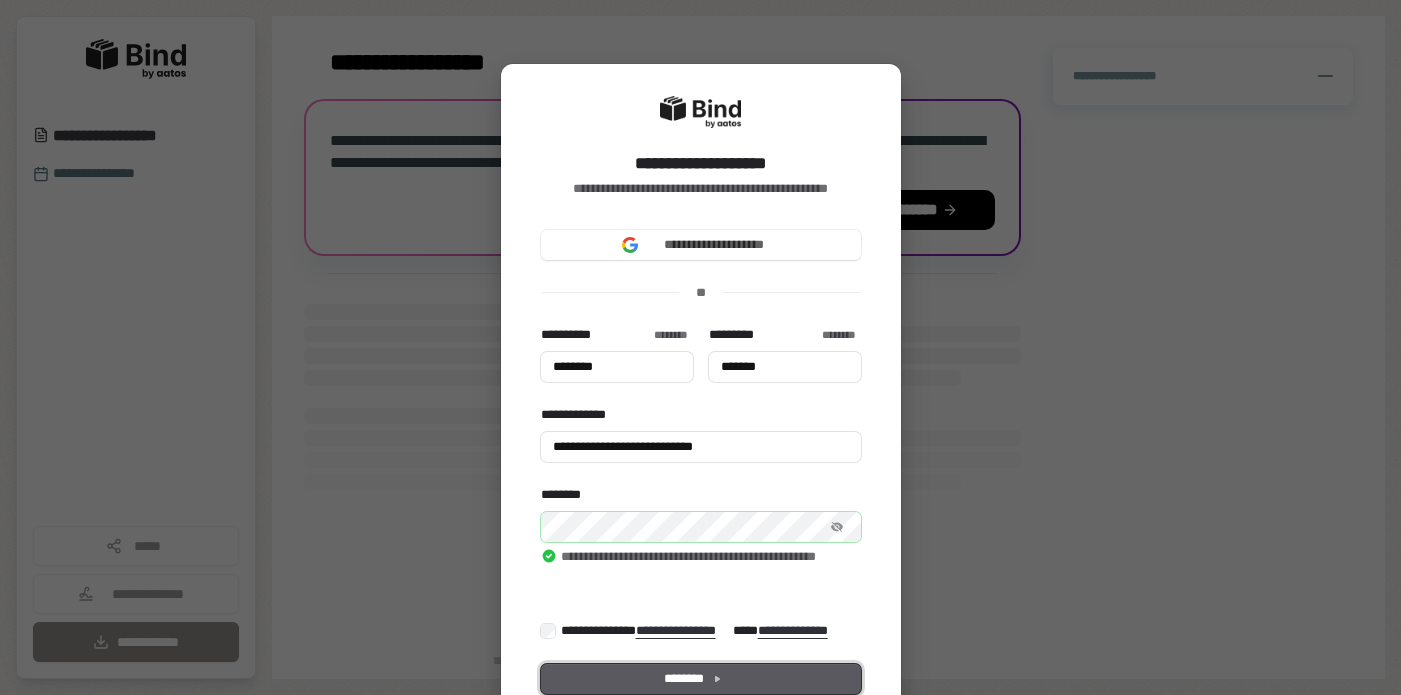 click on "********" at bounding box center [701, 679] 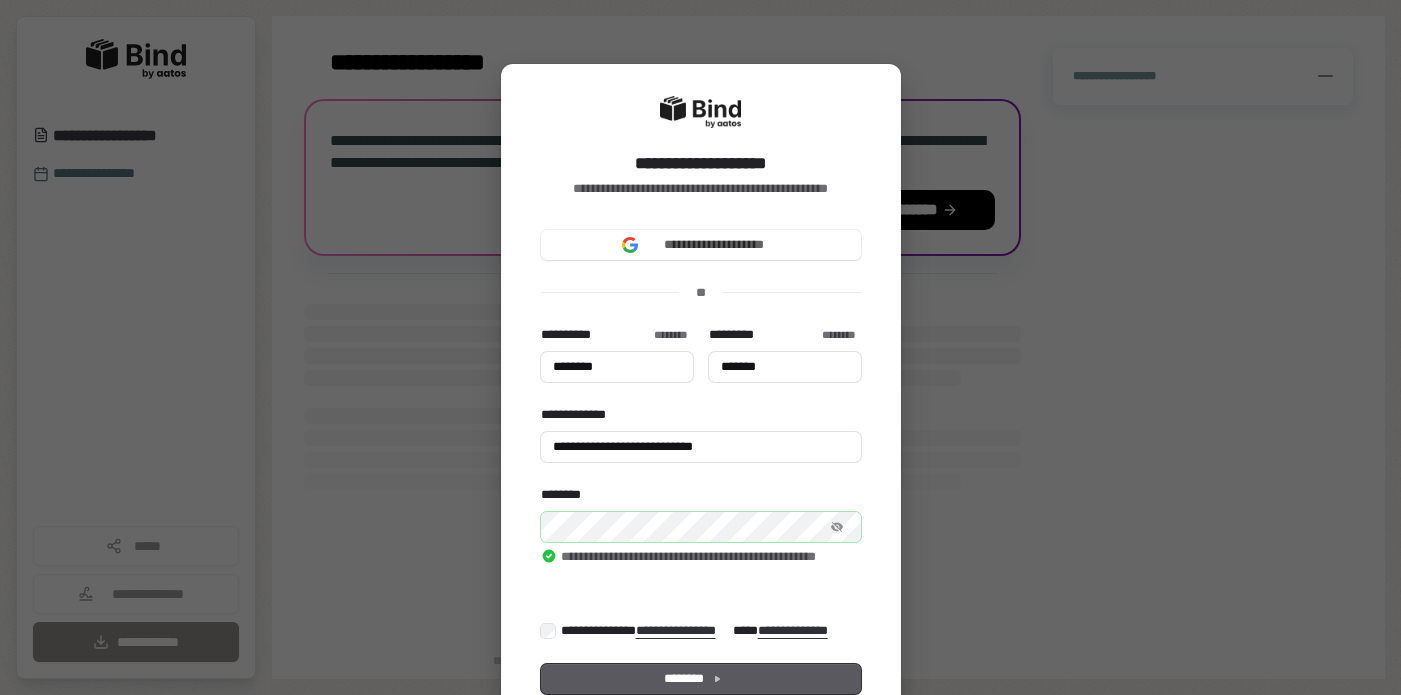 type on "********" 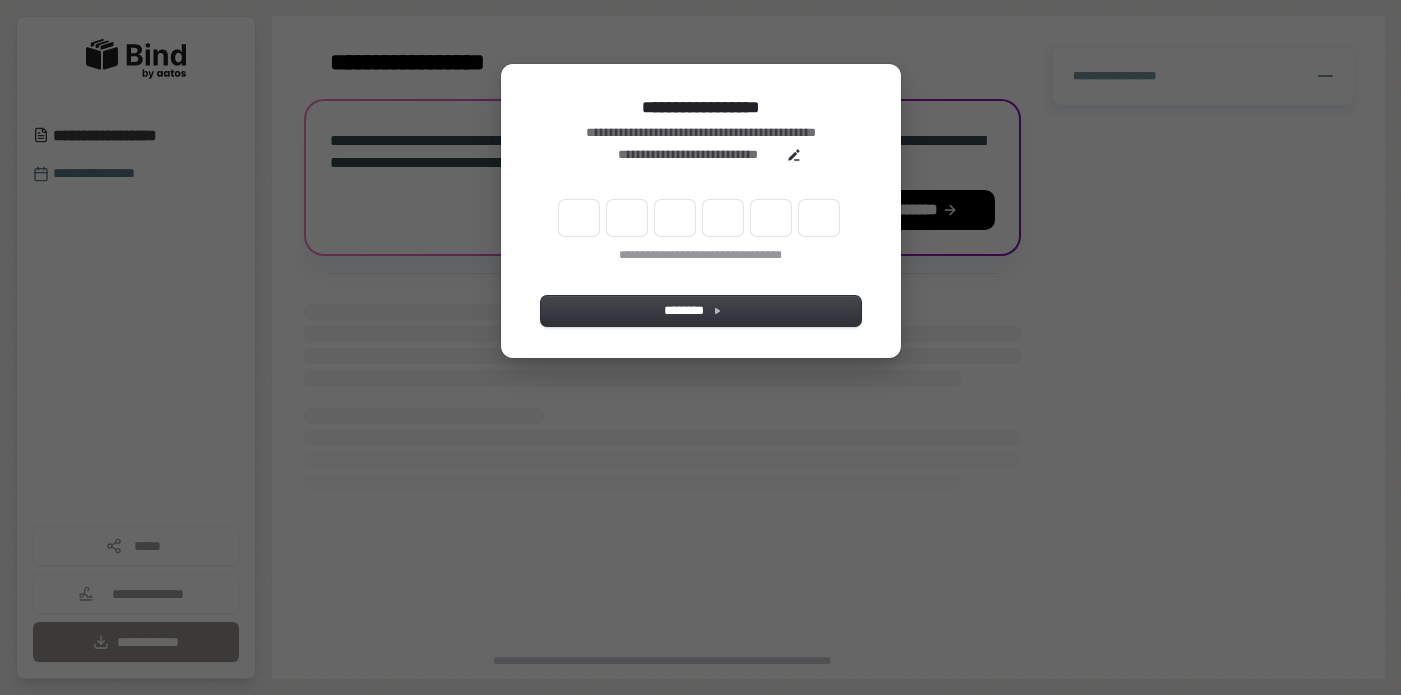 type on "******" 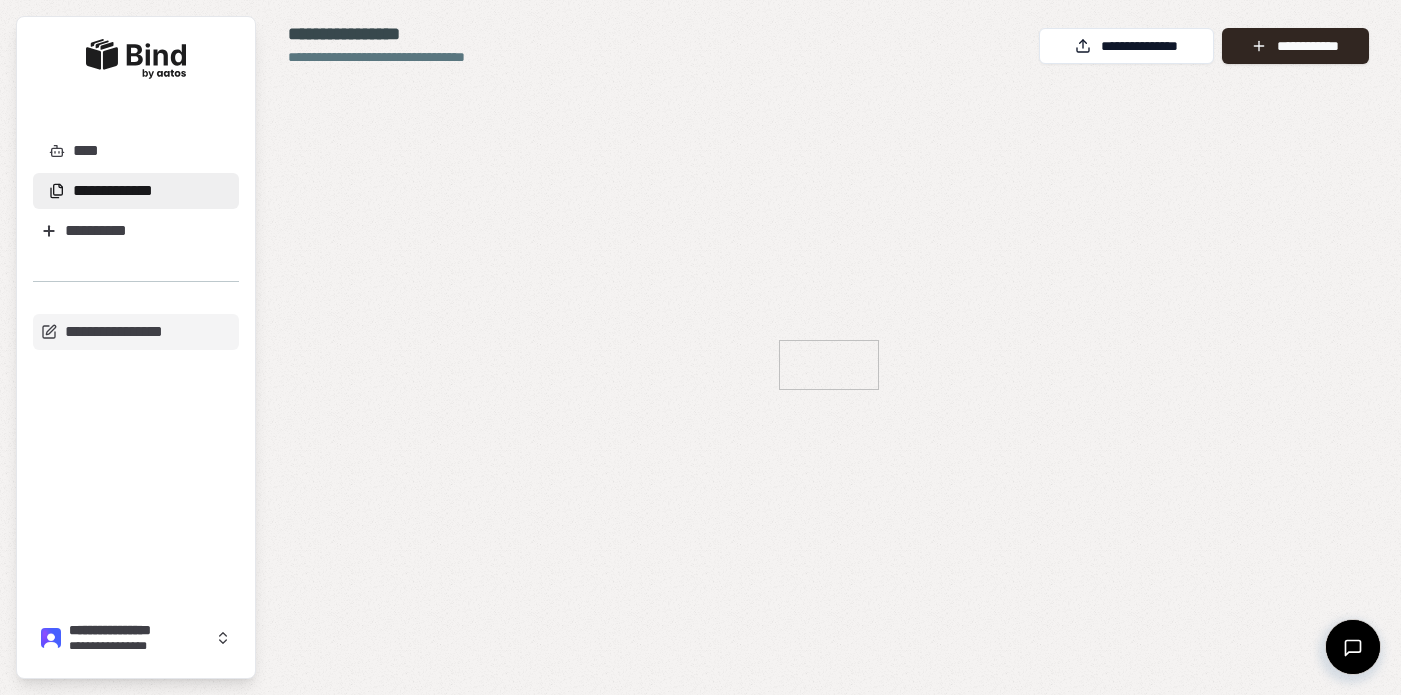 scroll, scrollTop: 0, scrollLeft: 0, axis: both 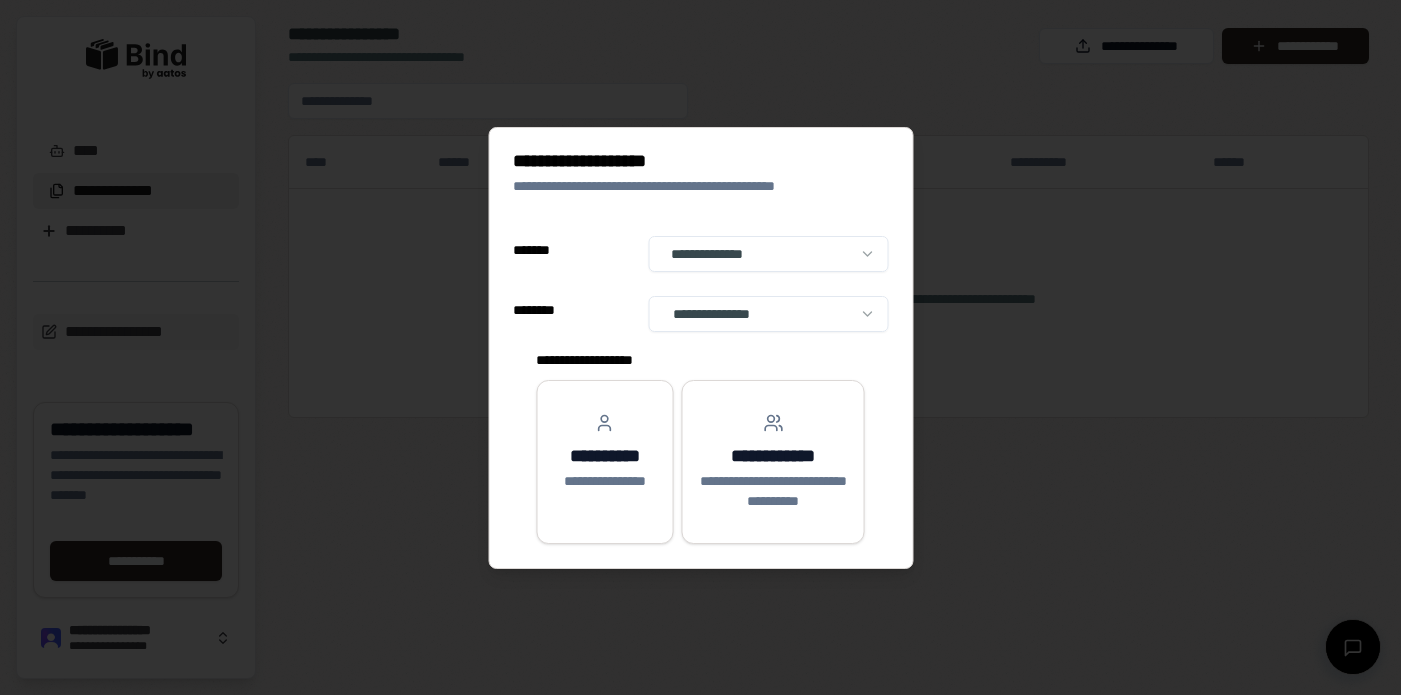 select on "**" 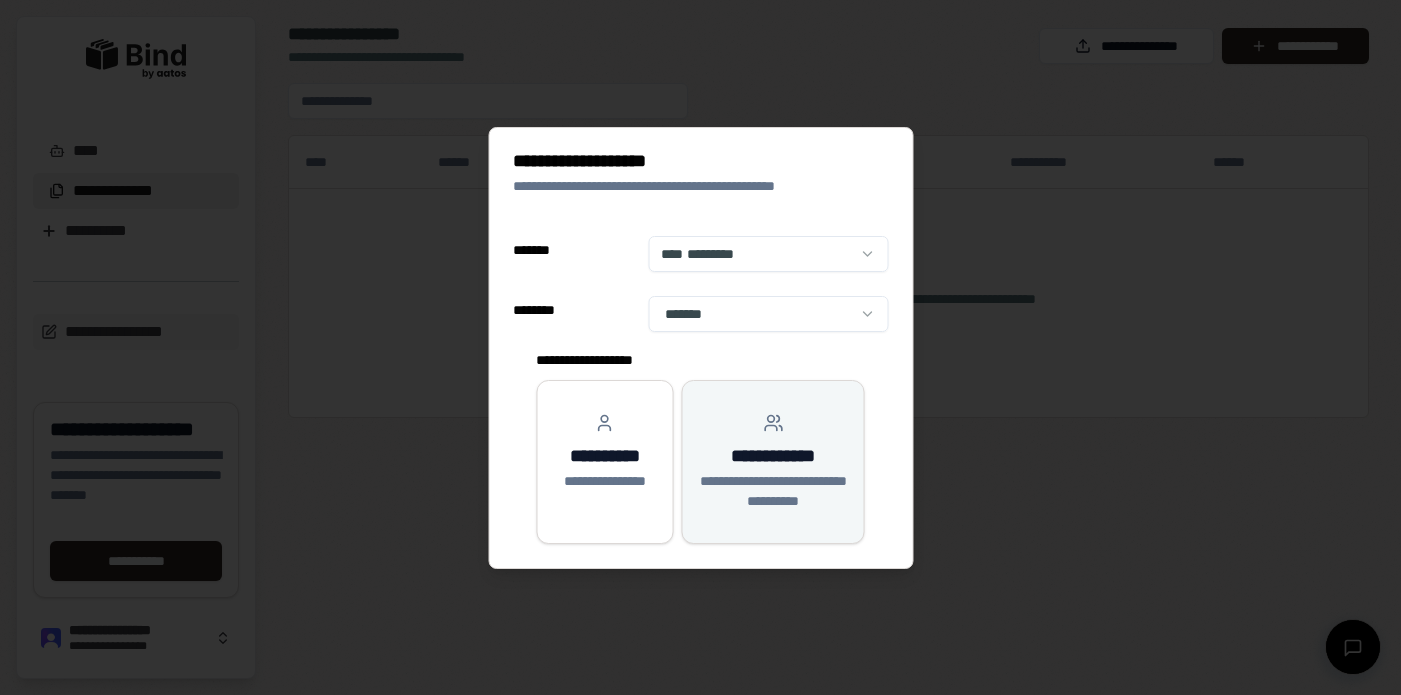 click on "**********" at bounding box center (773, 456) 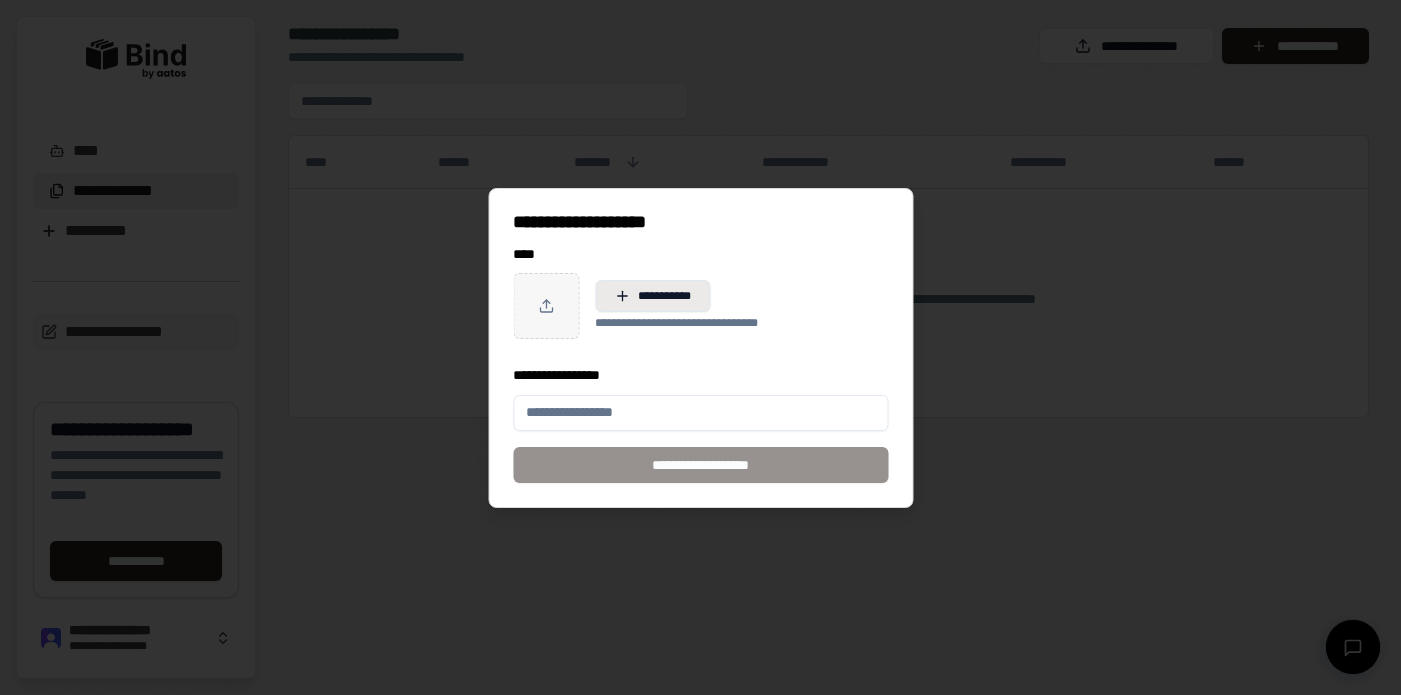 click on "**********" at bounding box center (652, 296) 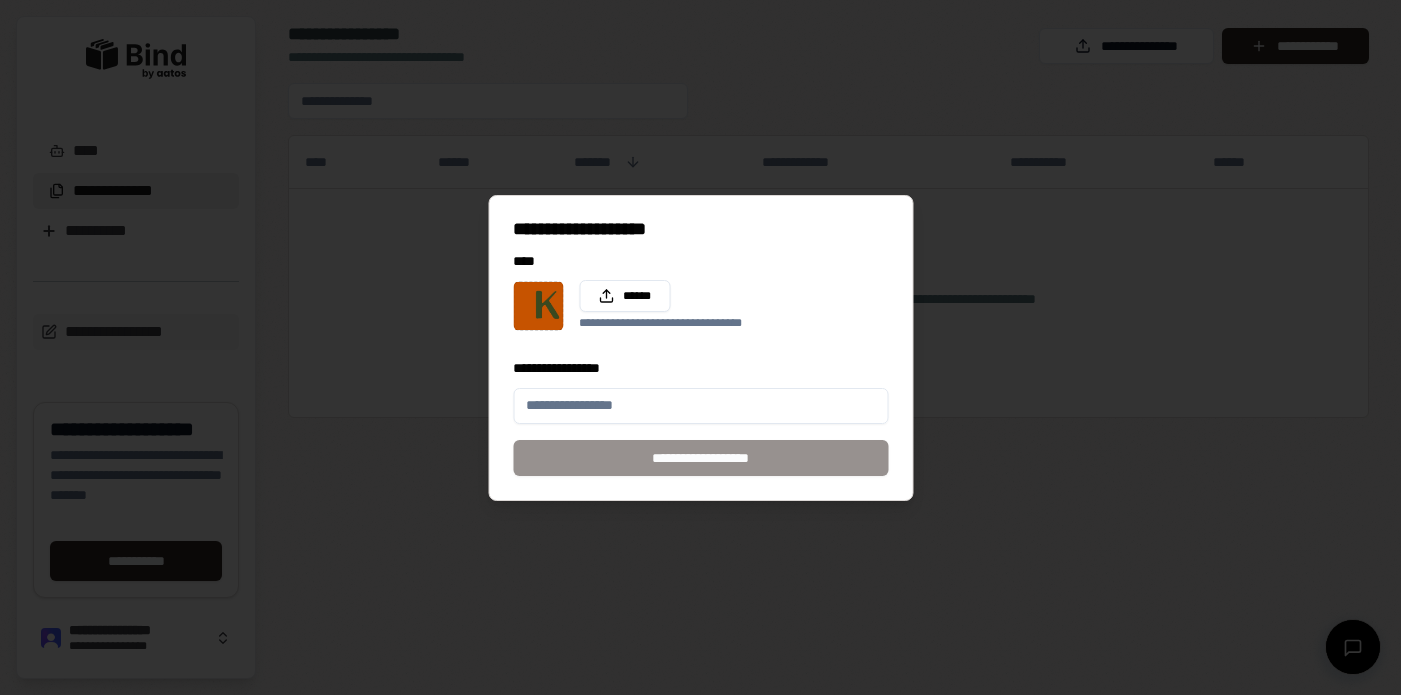 click on "**********" at bounding box center [700, 406] 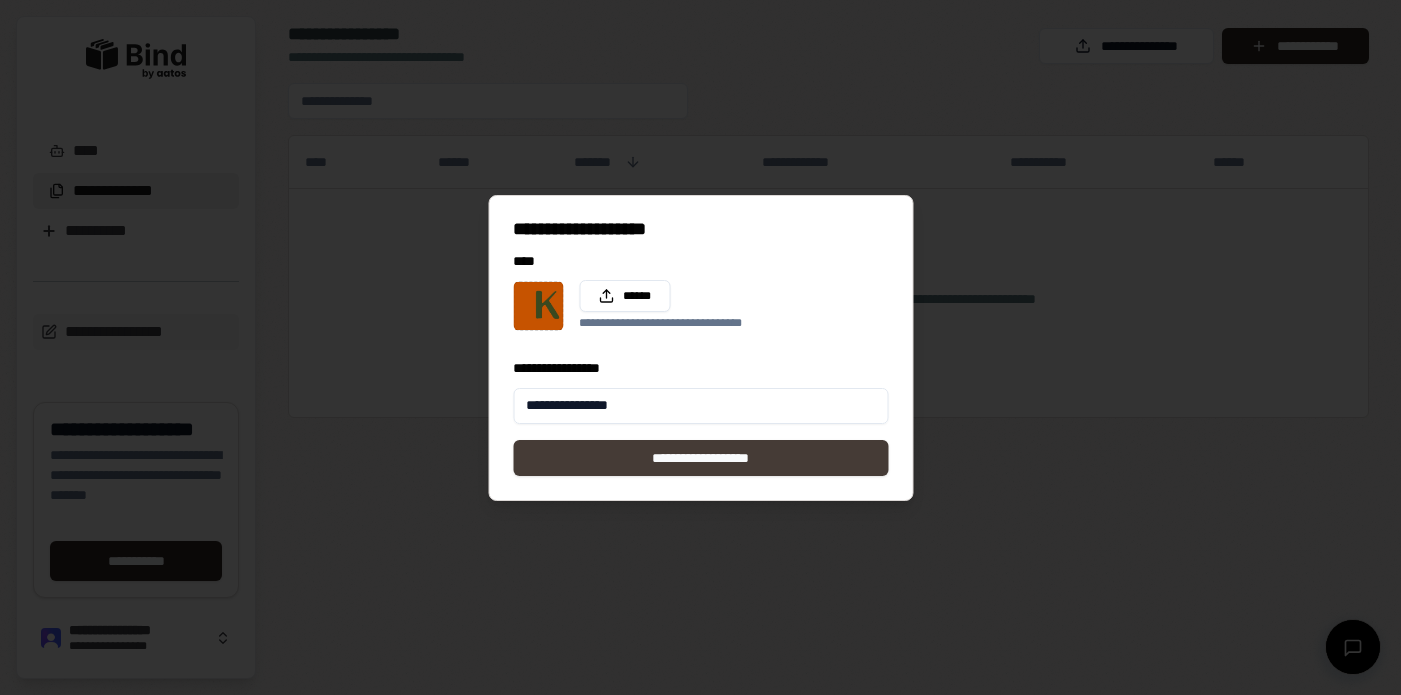 type on "**********" 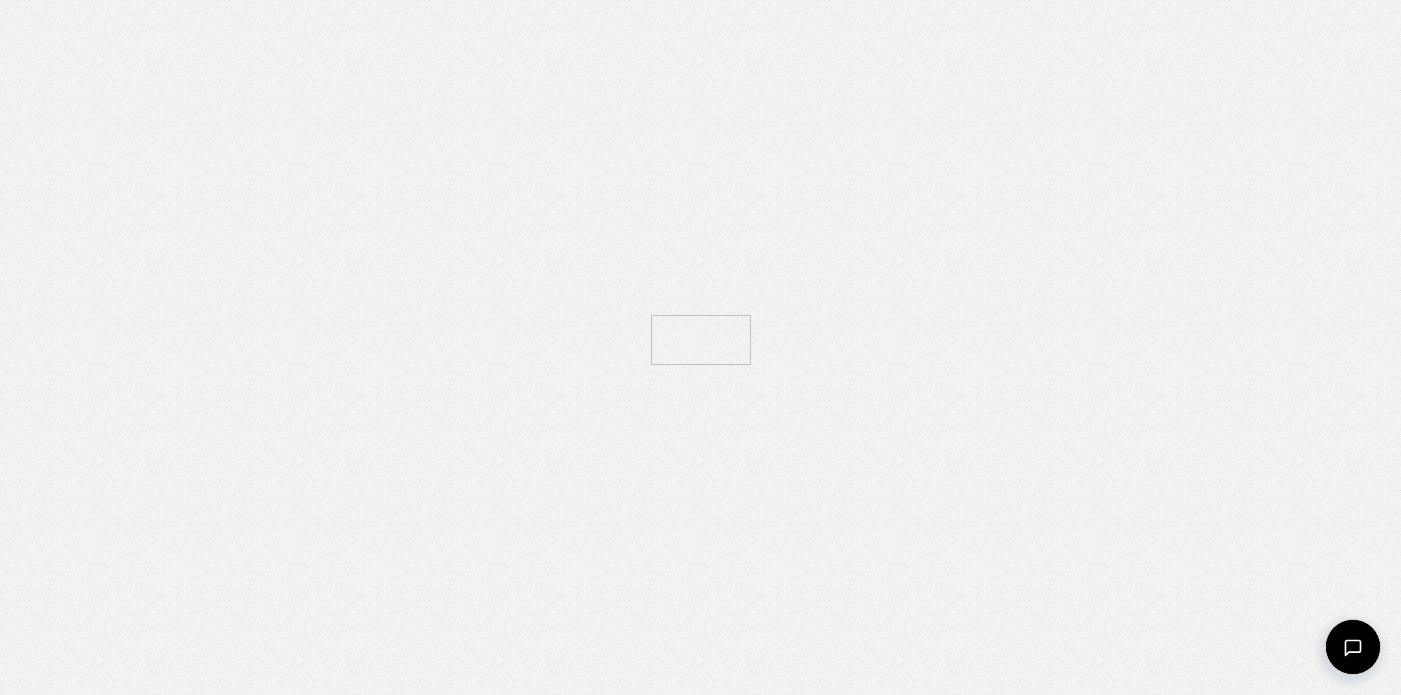 scroll, scrollTop: 0, scrollLeft: 0, axis: both 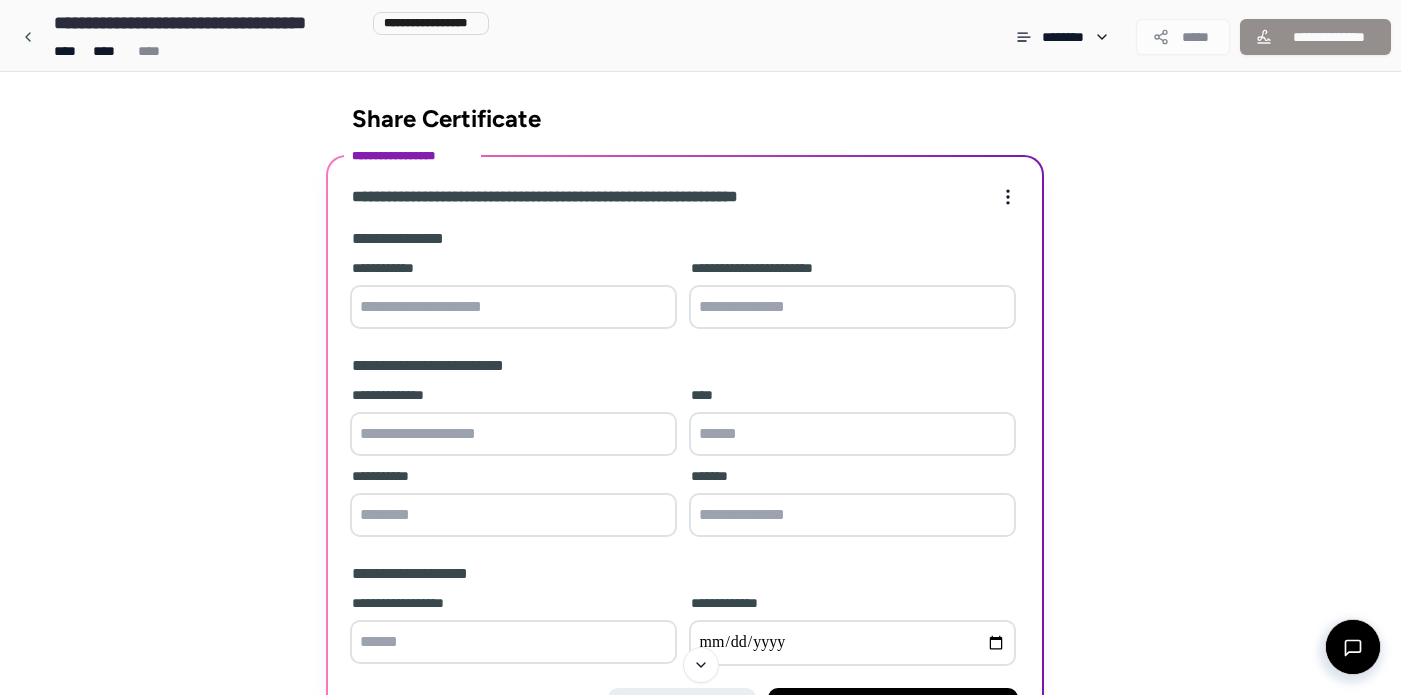 click at bounding box center [513, 307] 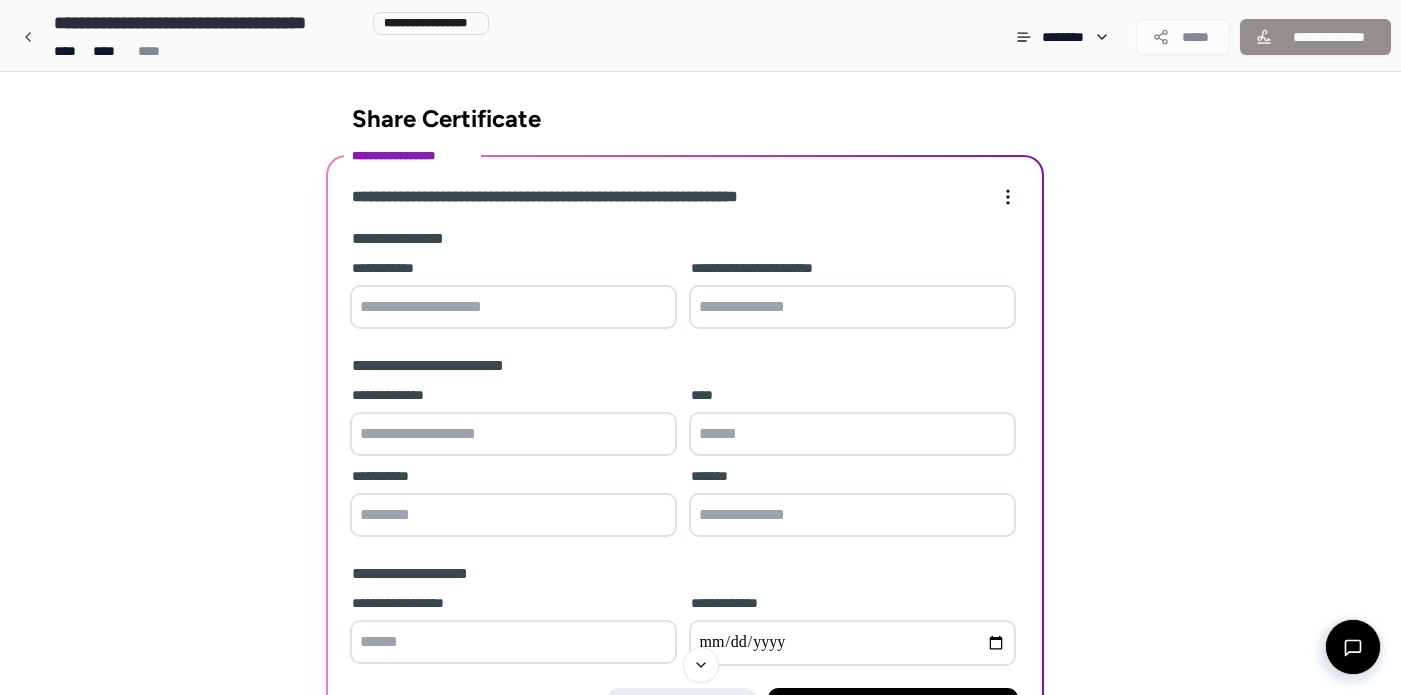 paste on "**********" 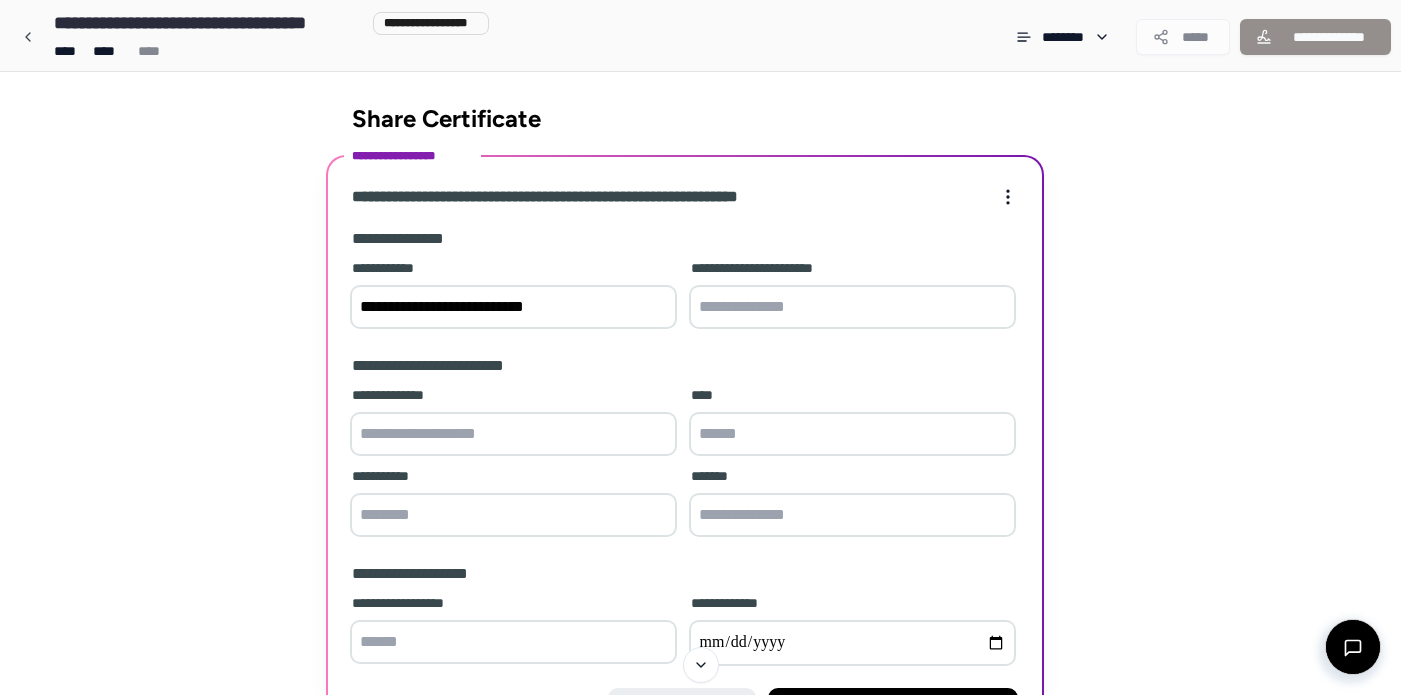 click on "**********" at bounding box center [513, 307] 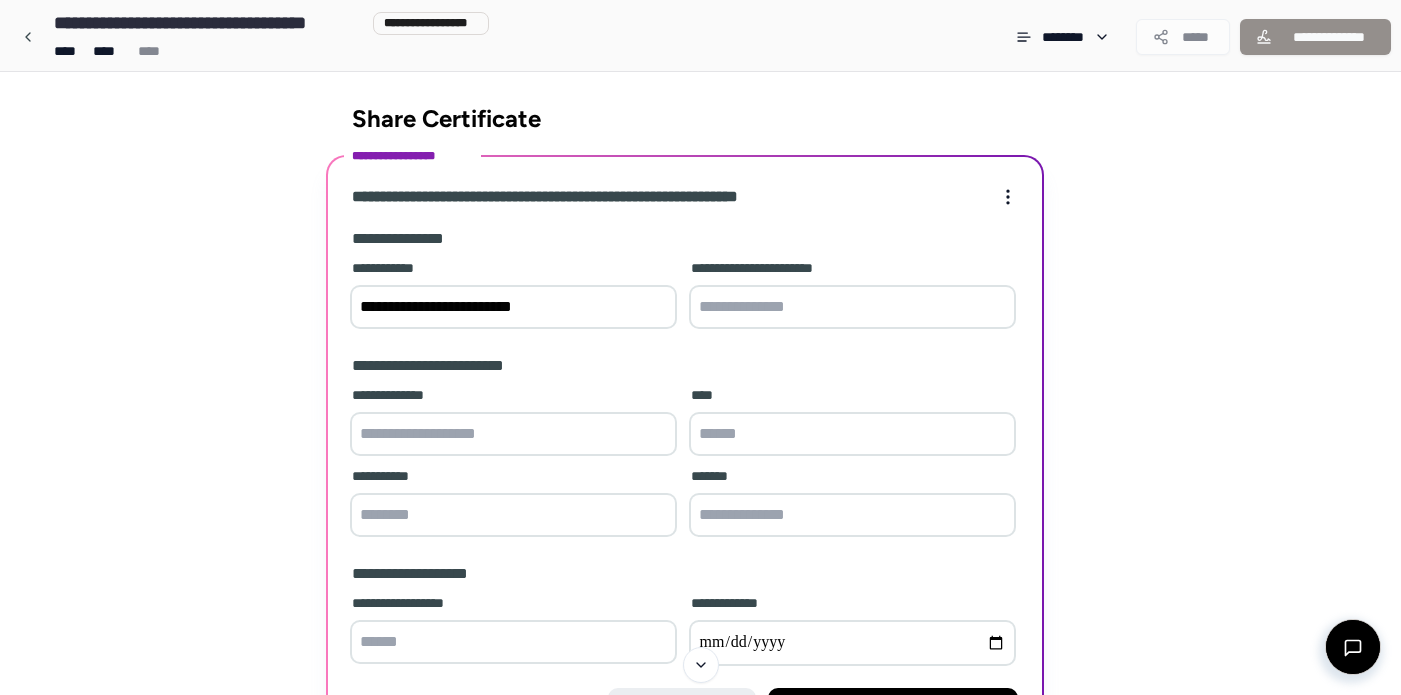 type on "**********" 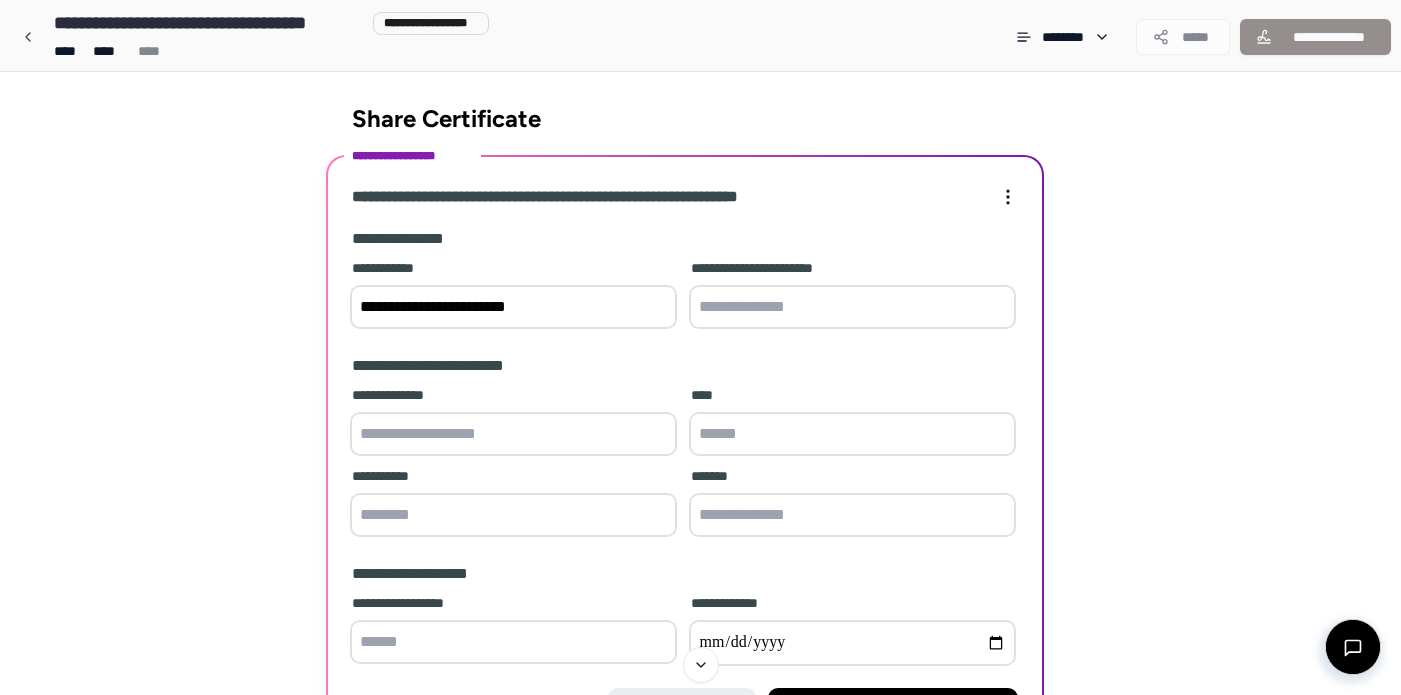 click at bounding box center [852, 307] 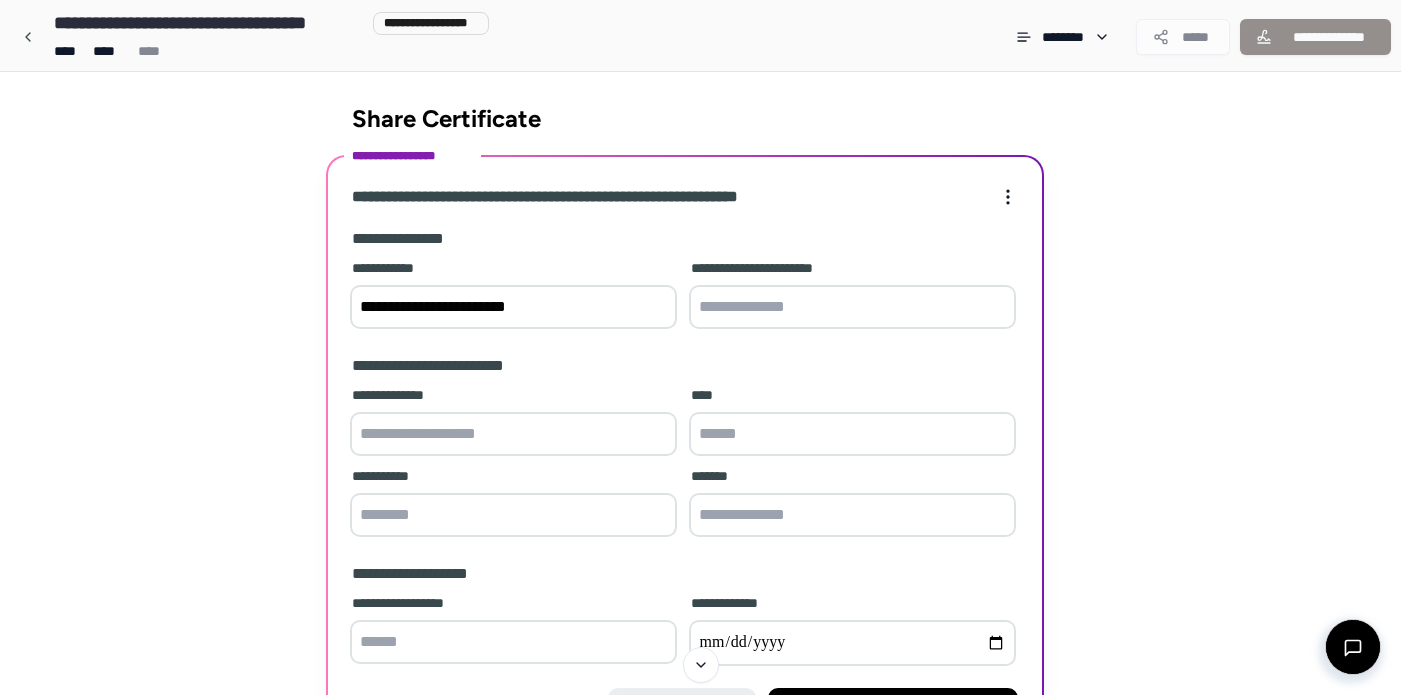 type on "*********" 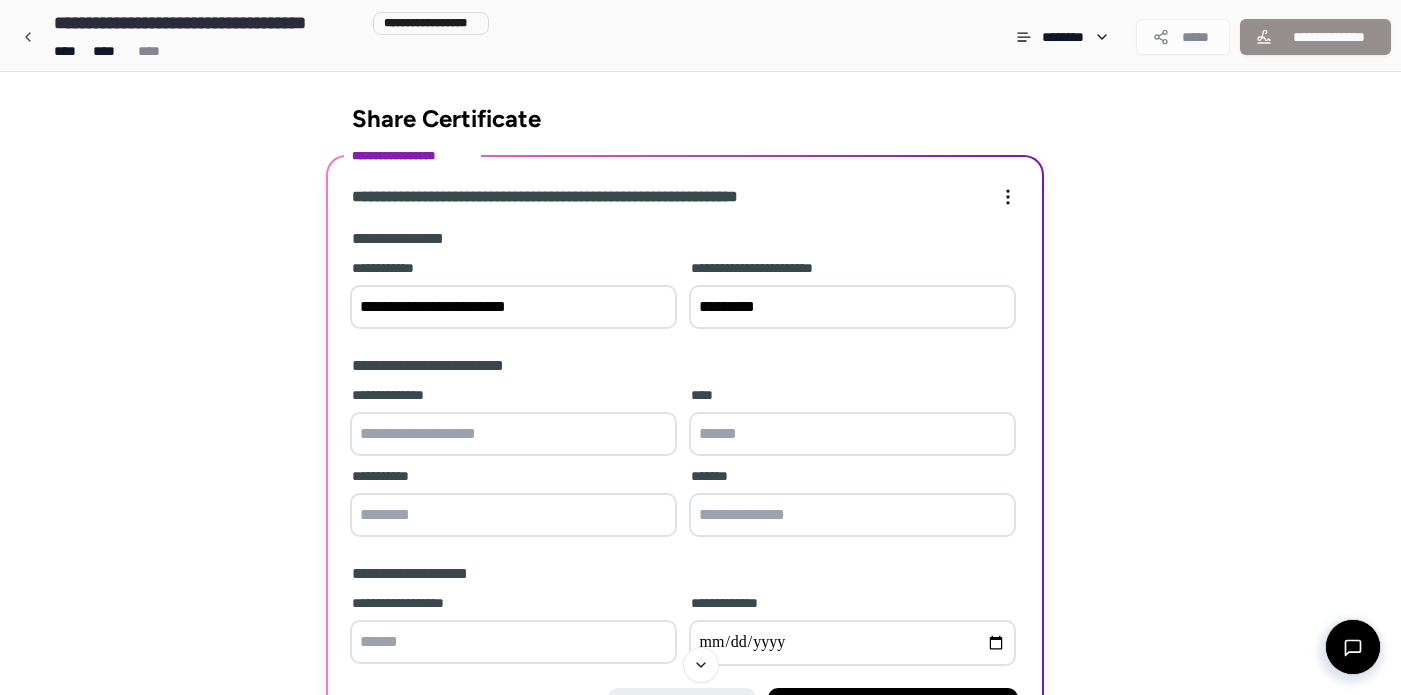 type on "**********" 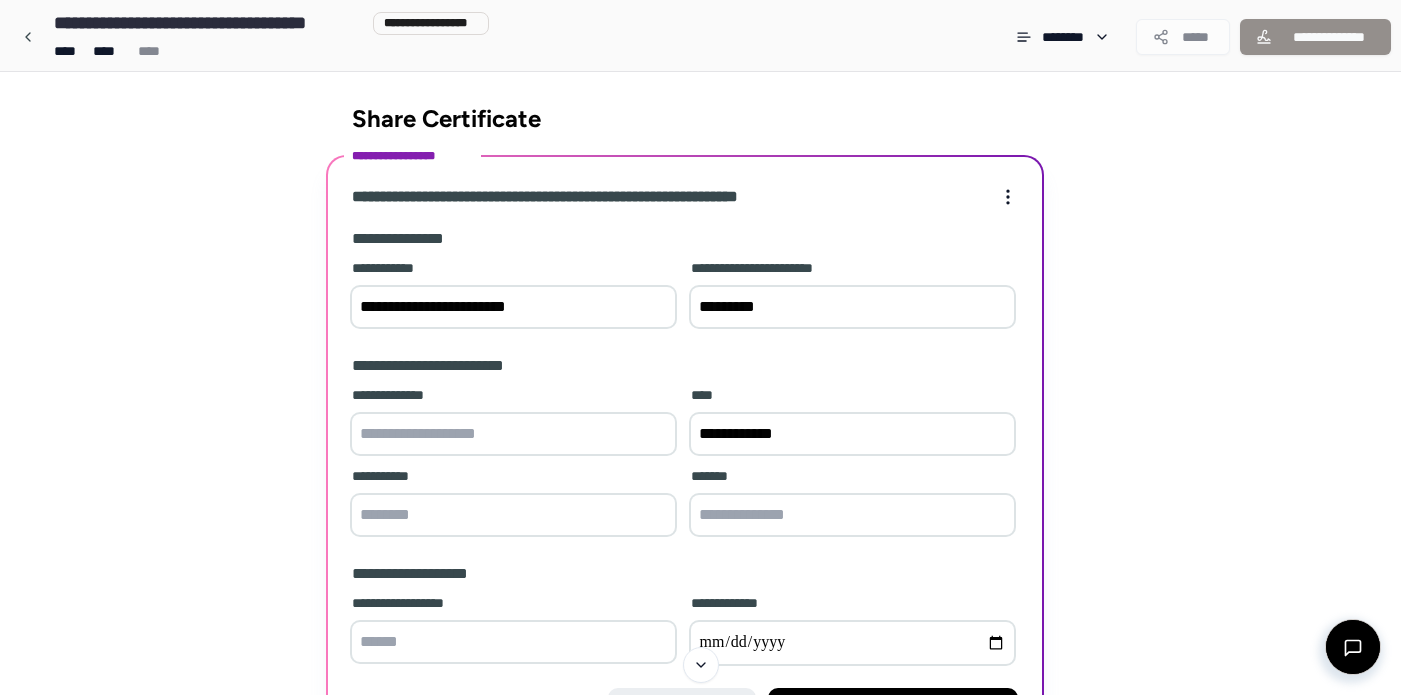 type on "****" 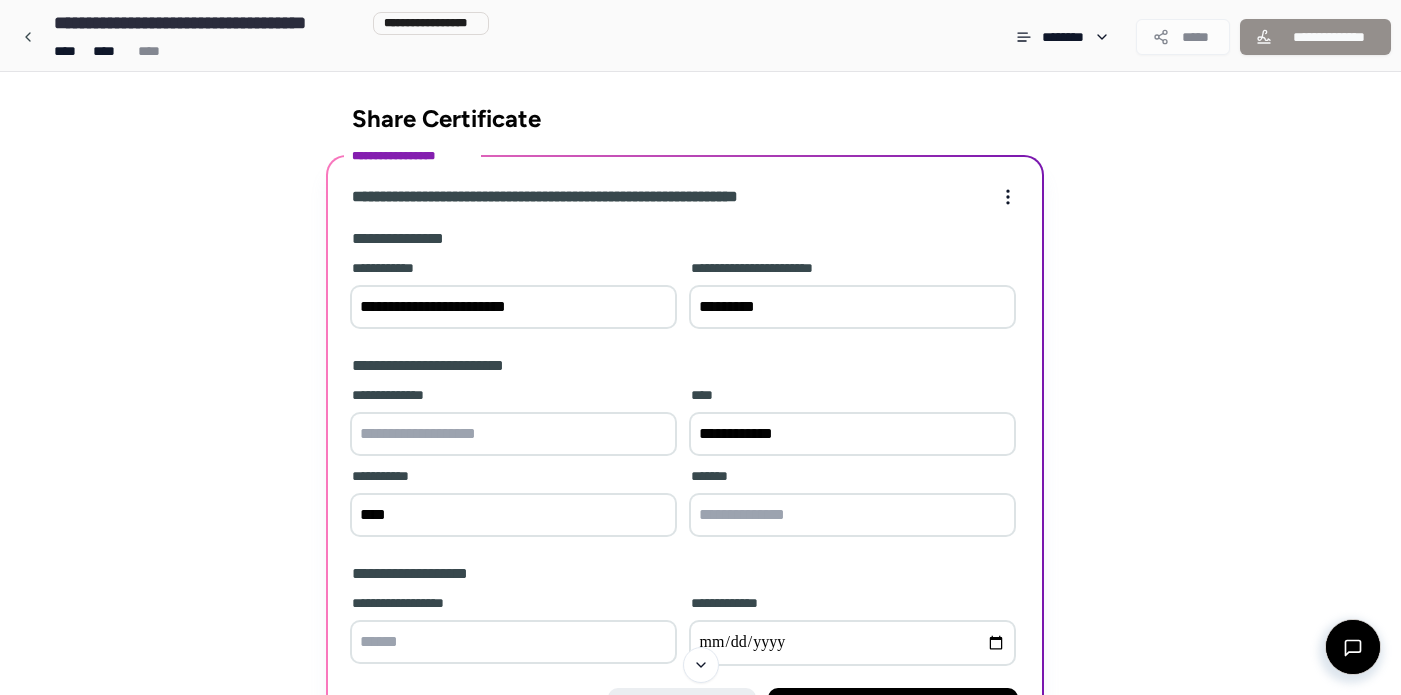 type on "*********" 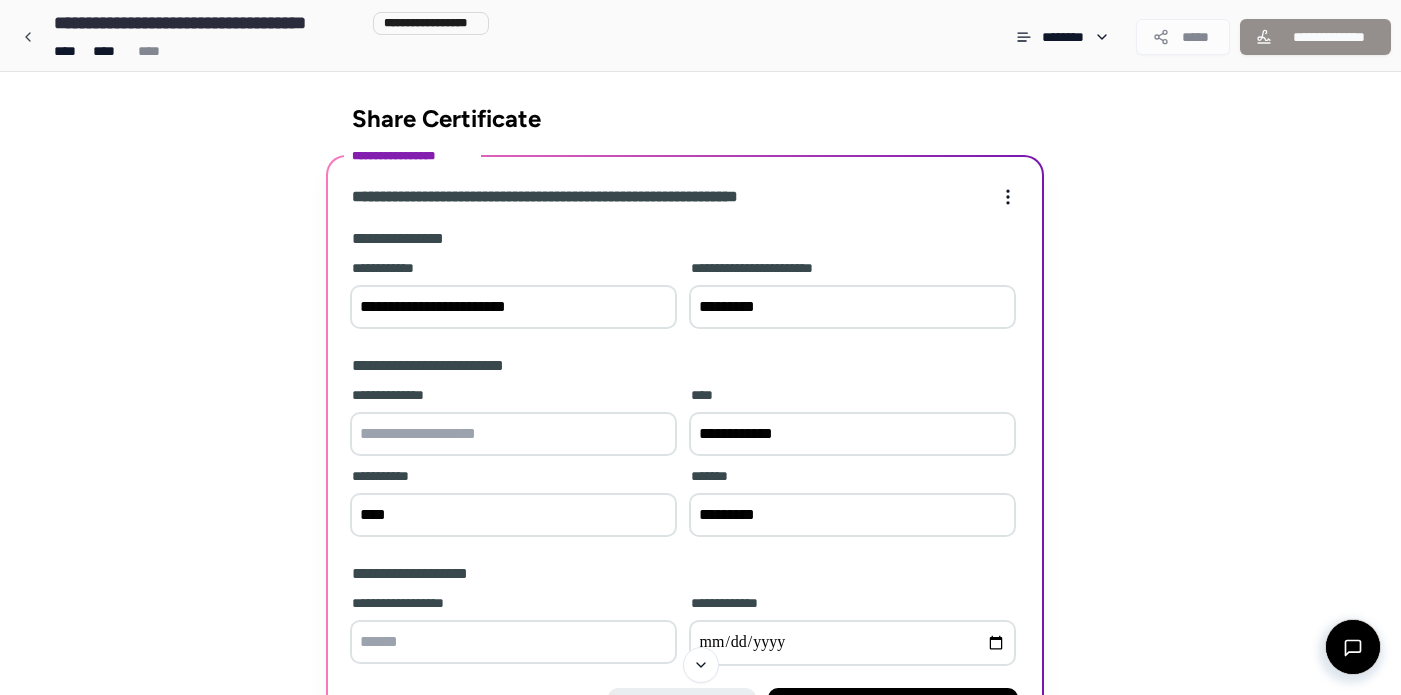 click at bounding box center [513, 434] 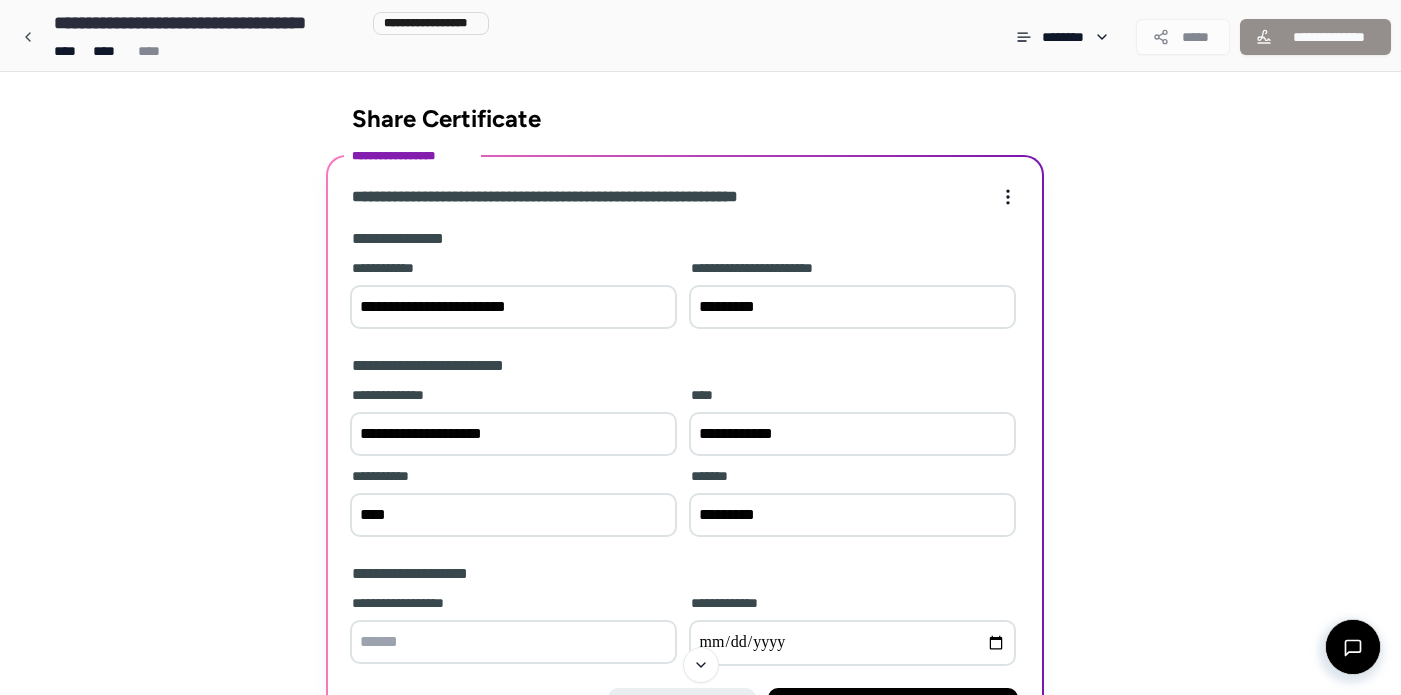 type on "**********" 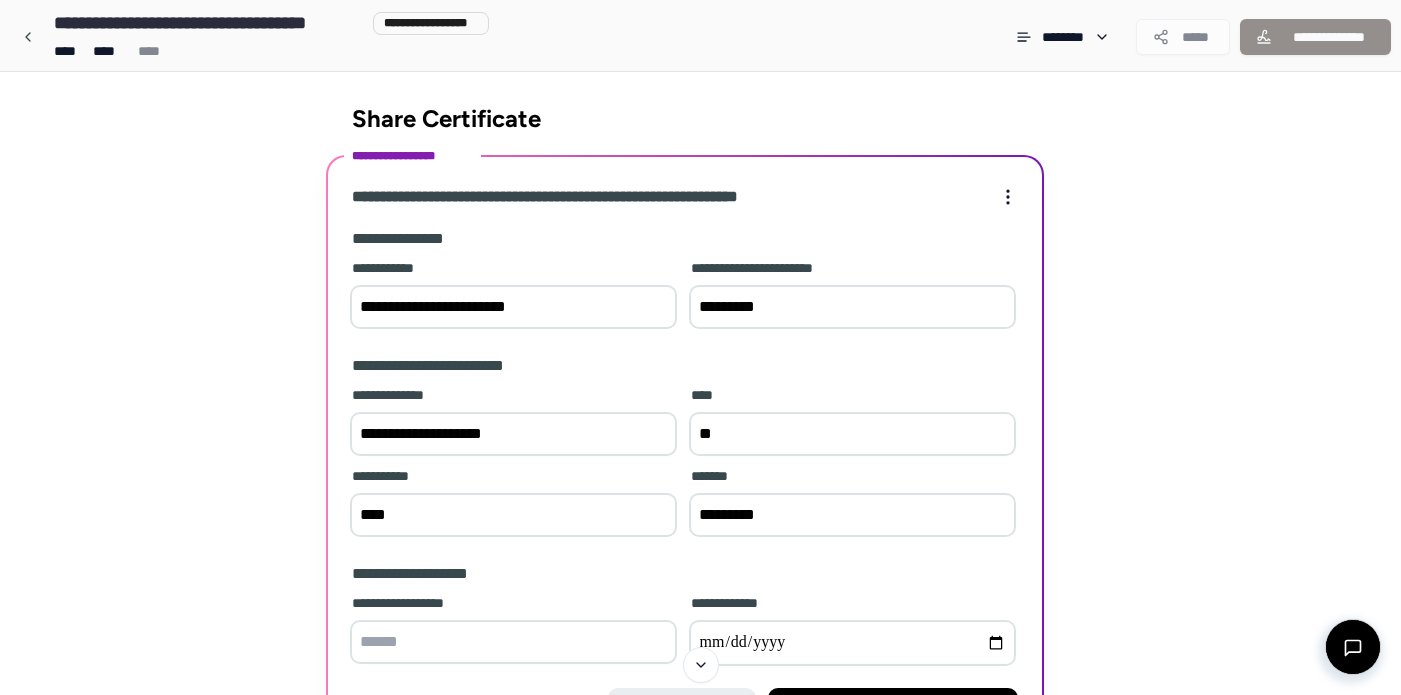 type on "*" 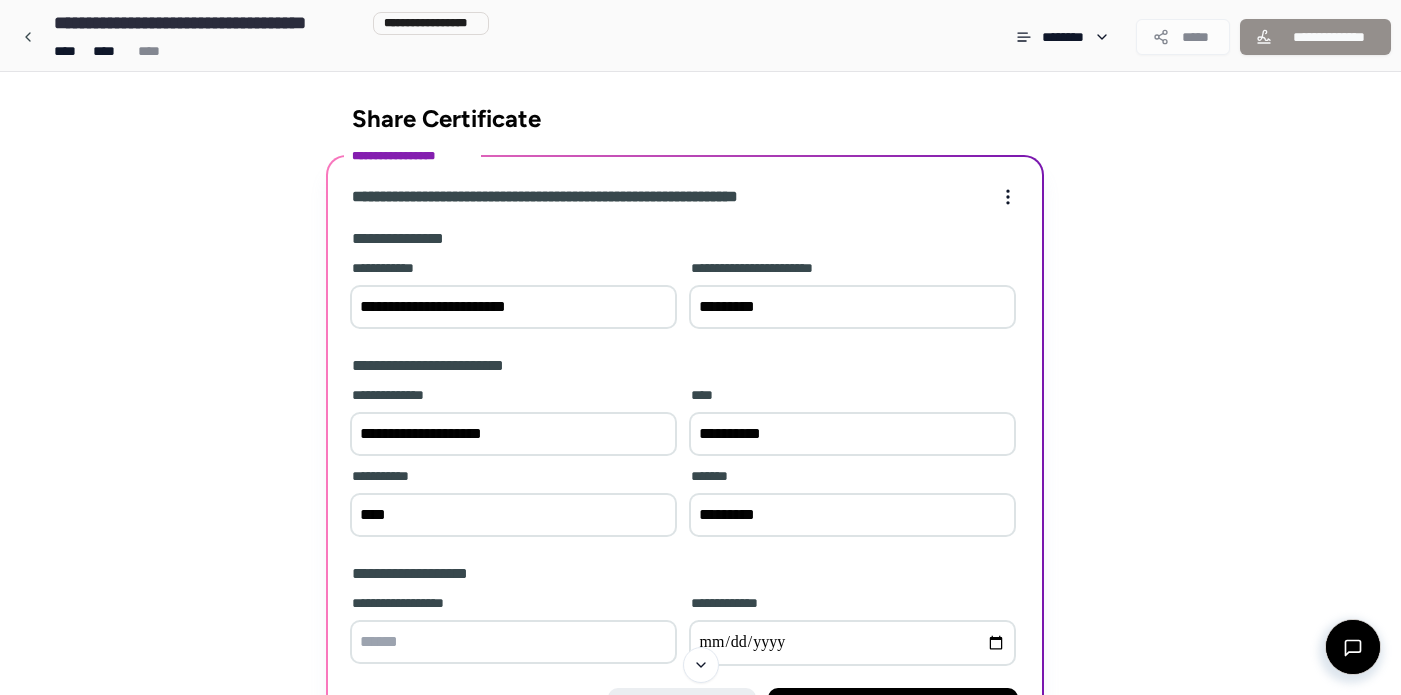 type on "**********" 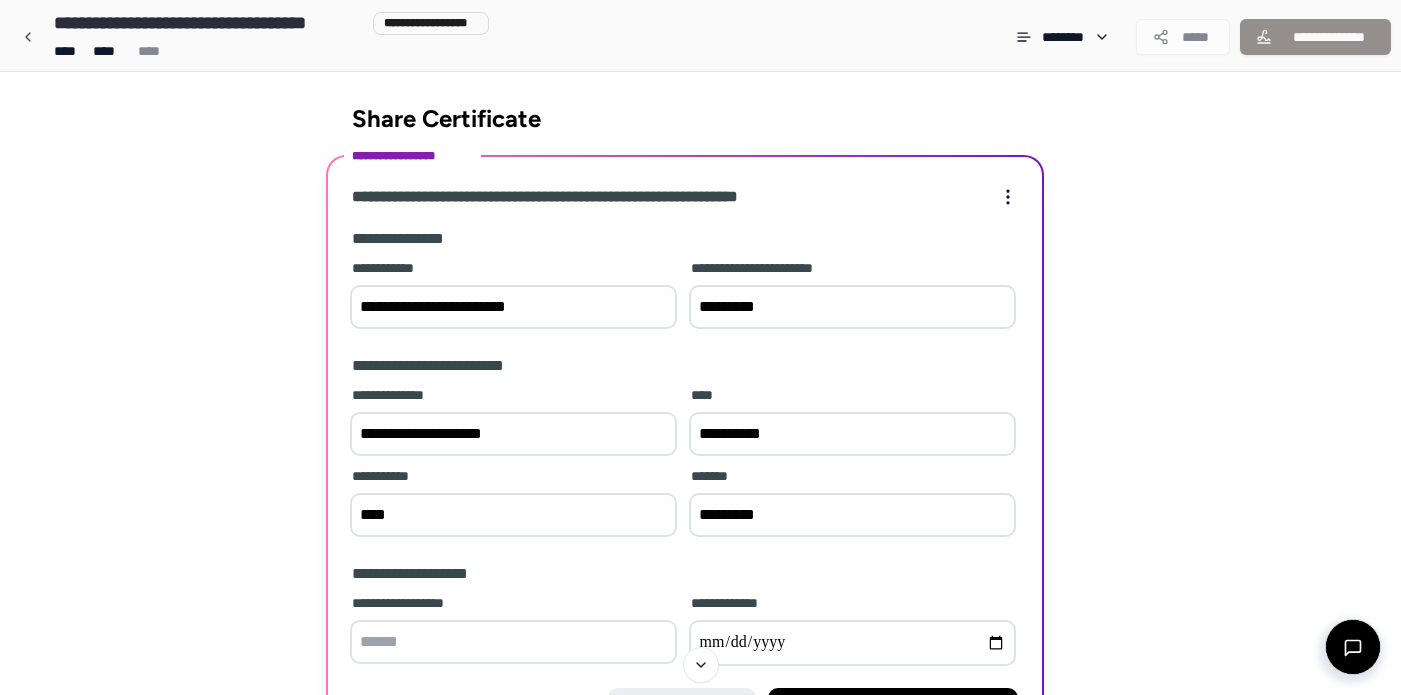 click on "****" at bounding box center [513, 515] 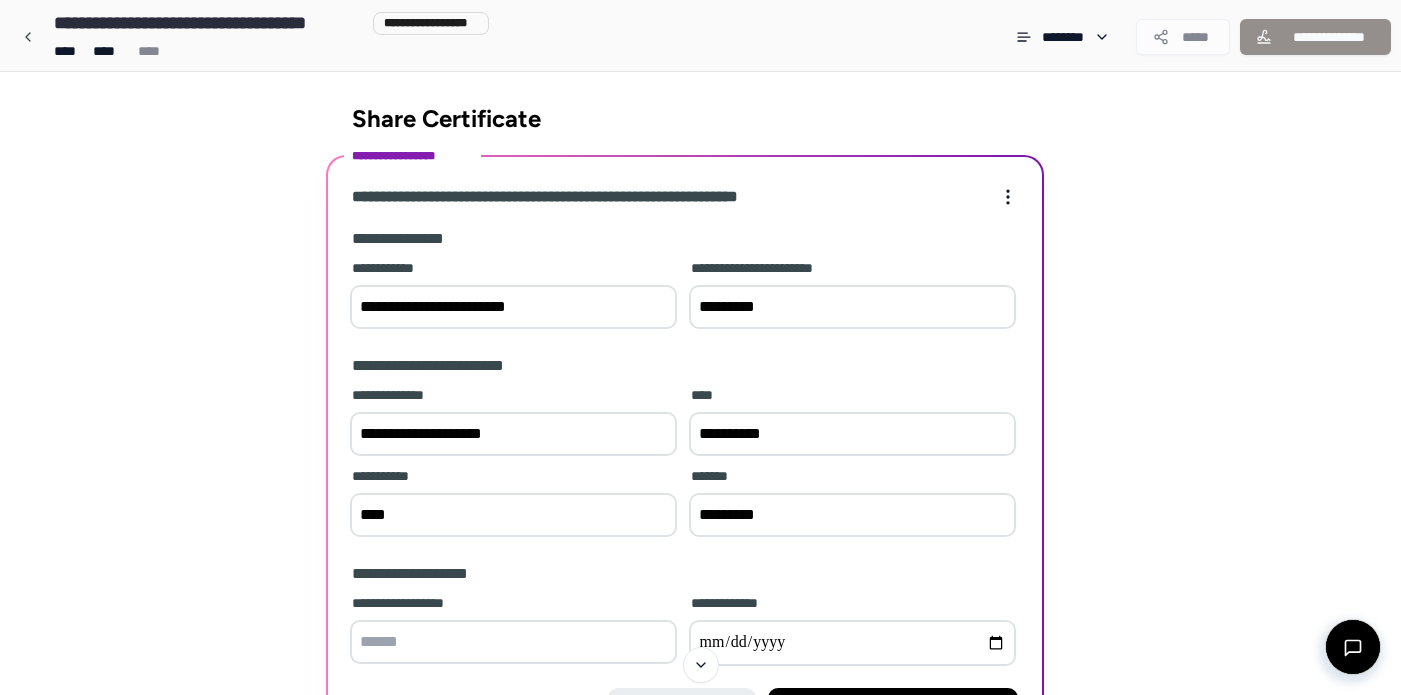 click on "**********" at bounding box center (685, 574) 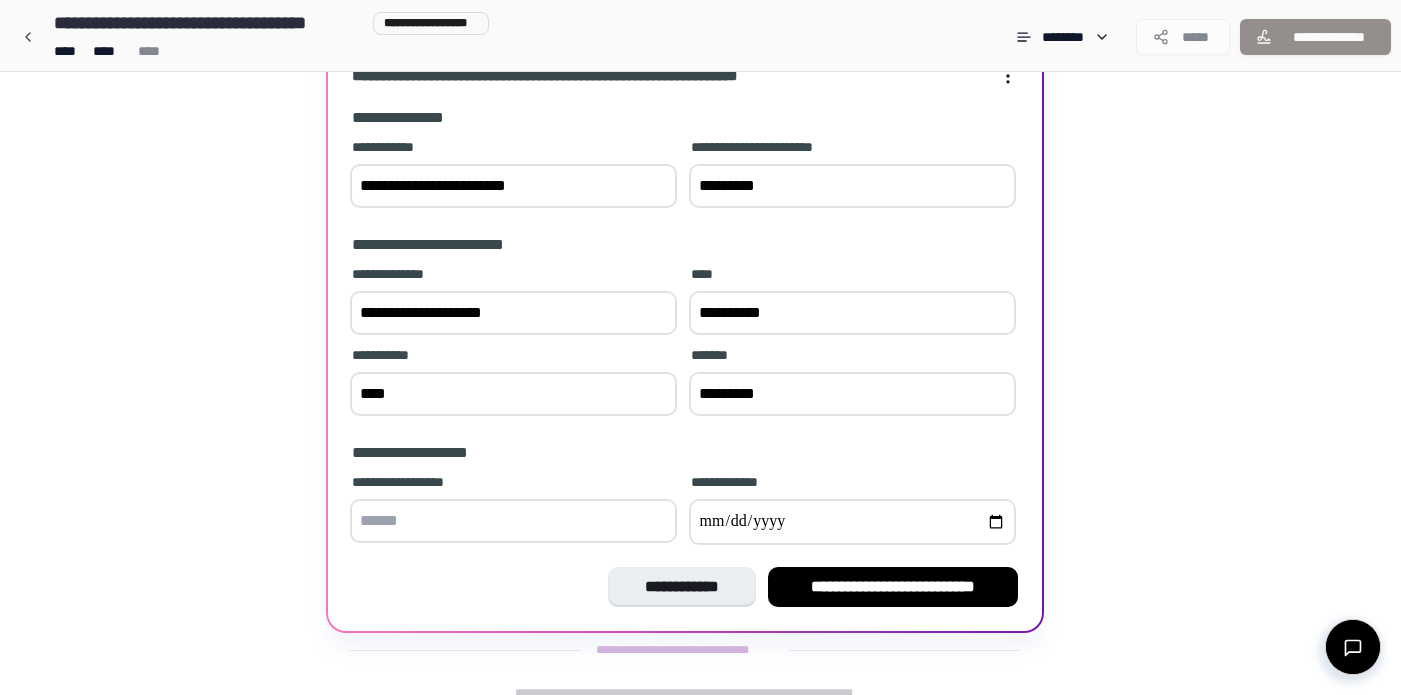 scroll, scrollTop: 137, scrollLeft: 0, axis: vertical 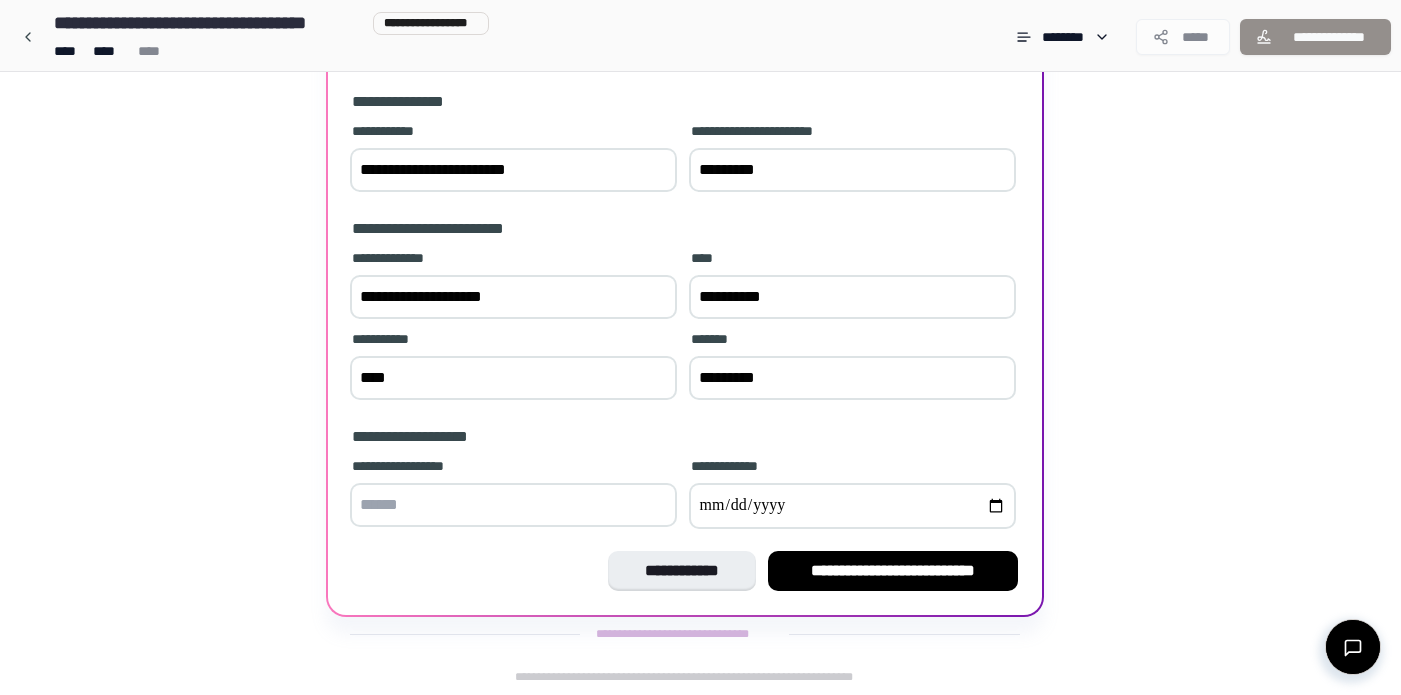 click at bounding box center [513, 505] 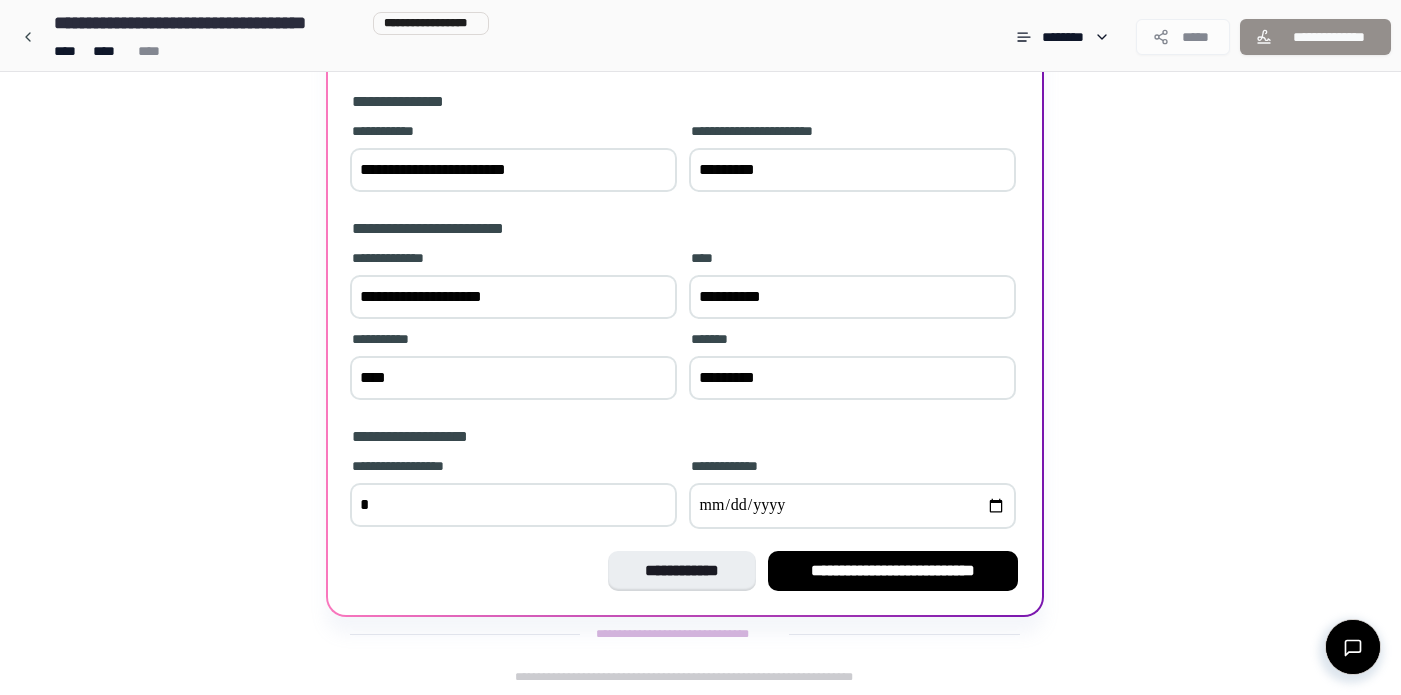 type on "*" 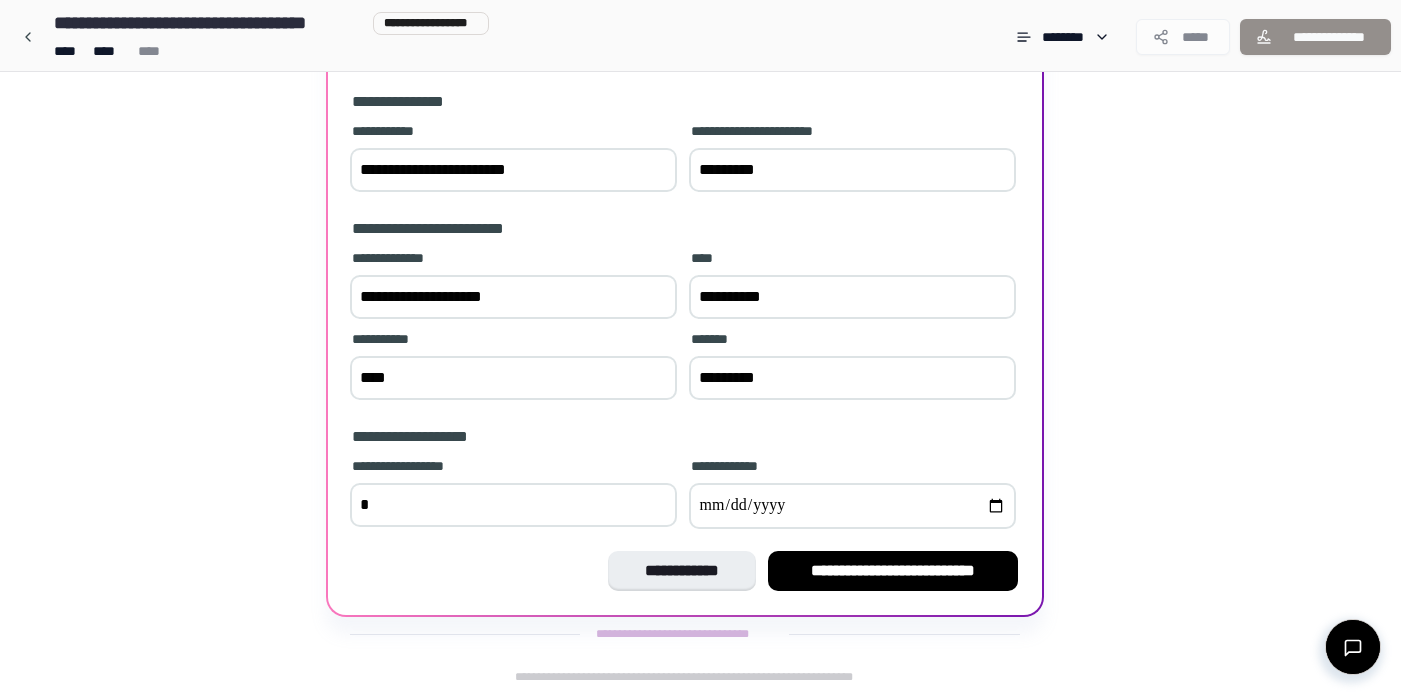 click at bounding box center (852, 506) 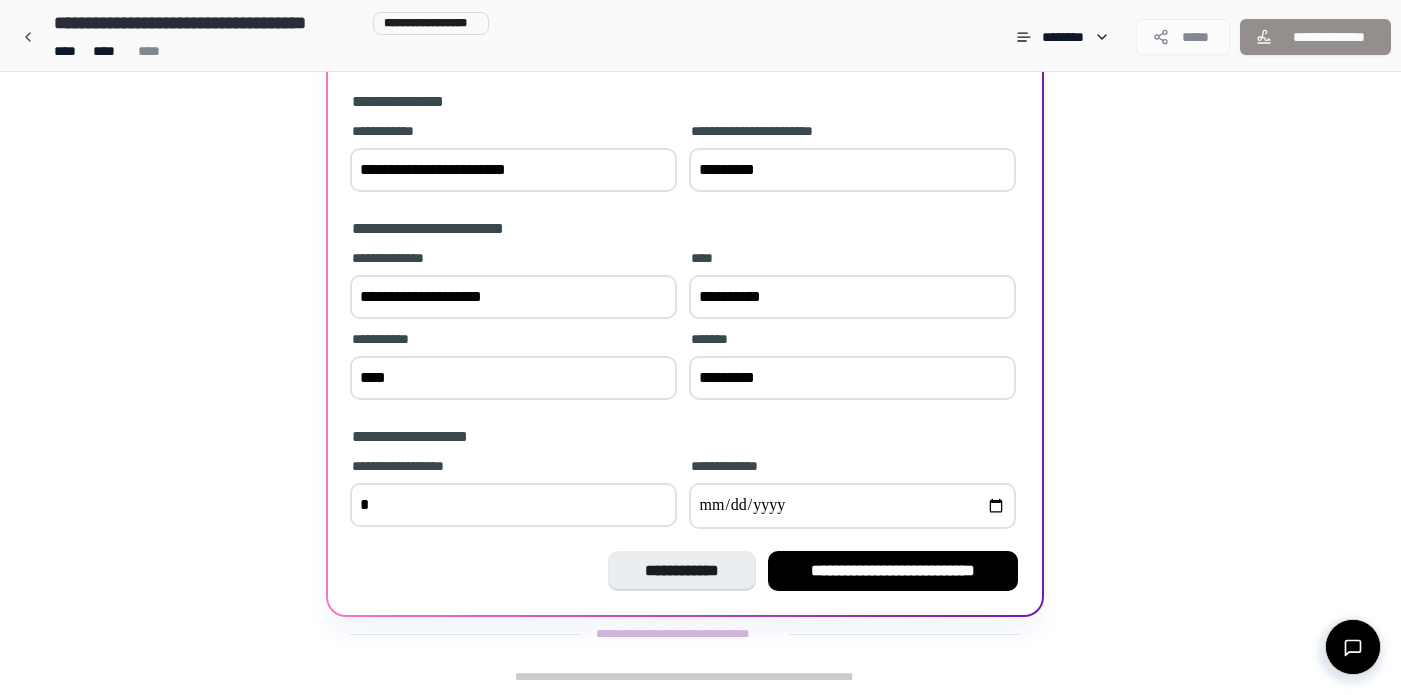 click on "*" at bounding box center [513, 505] 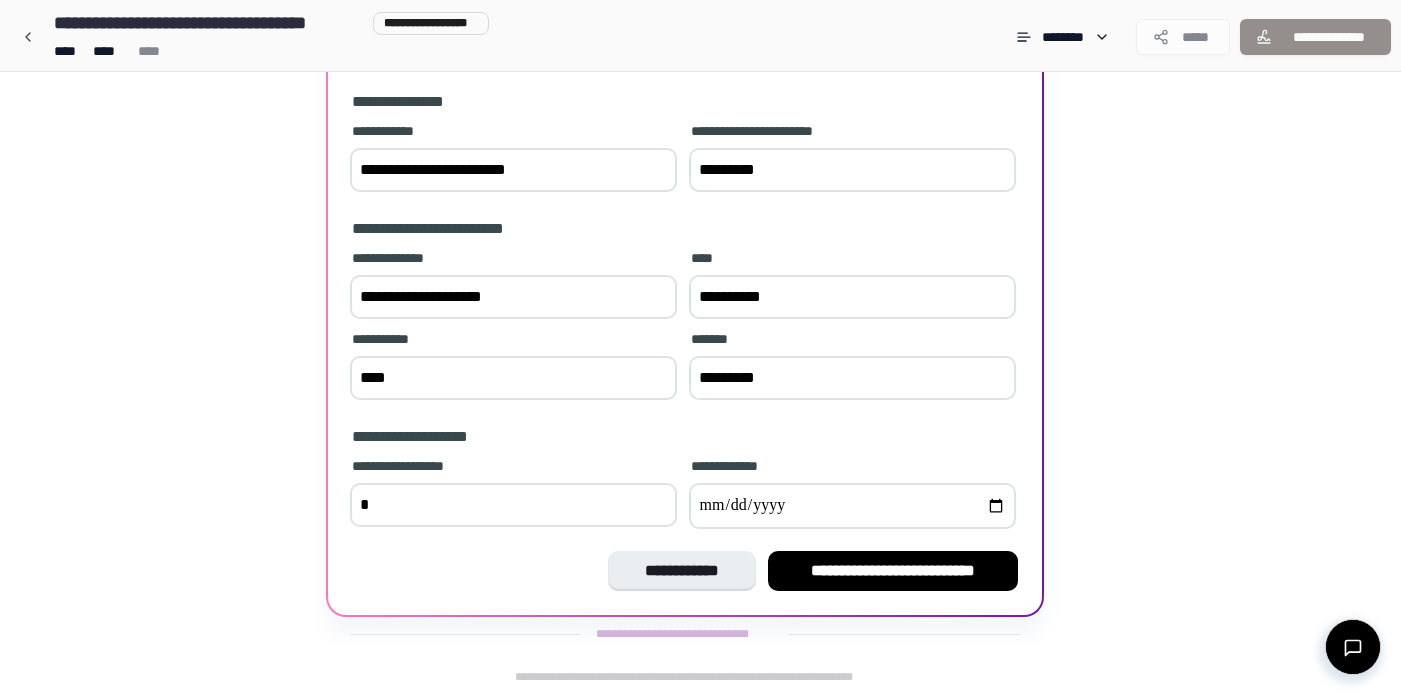 click at bounding box center [852, 506] 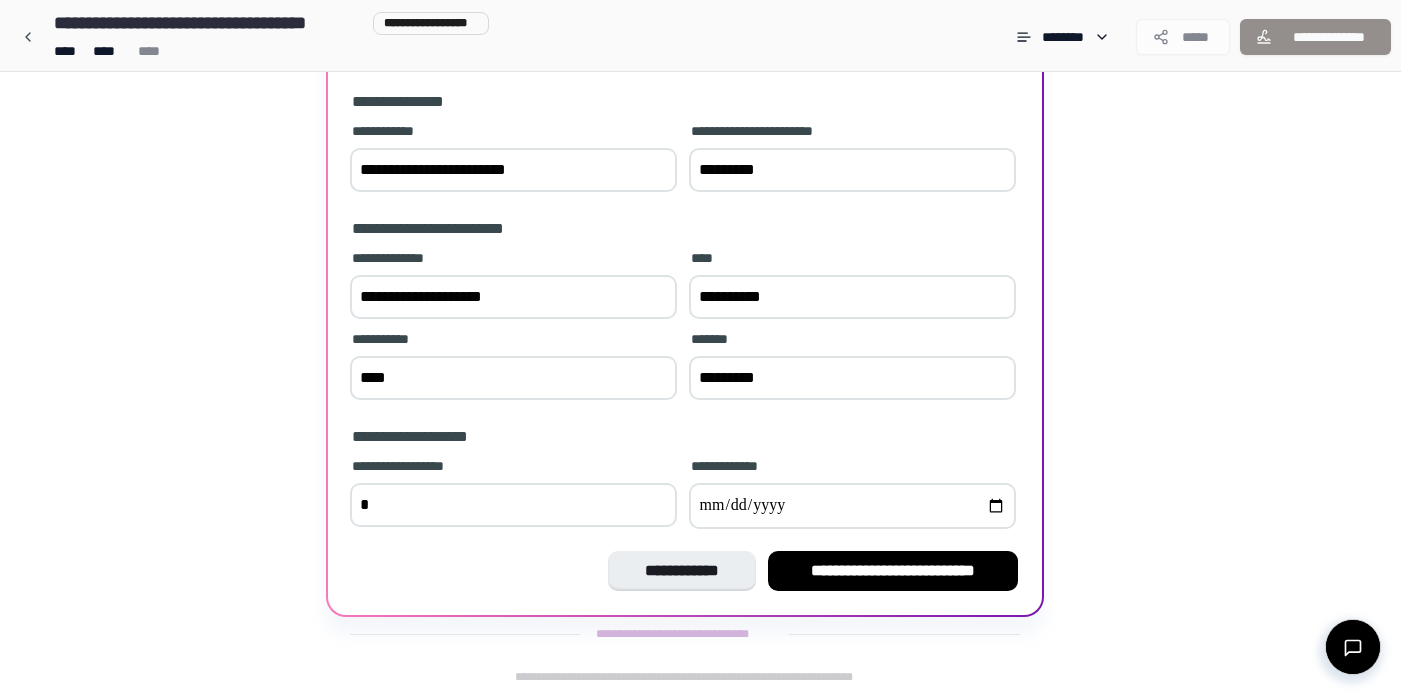 click at bounding box center [852, 506] 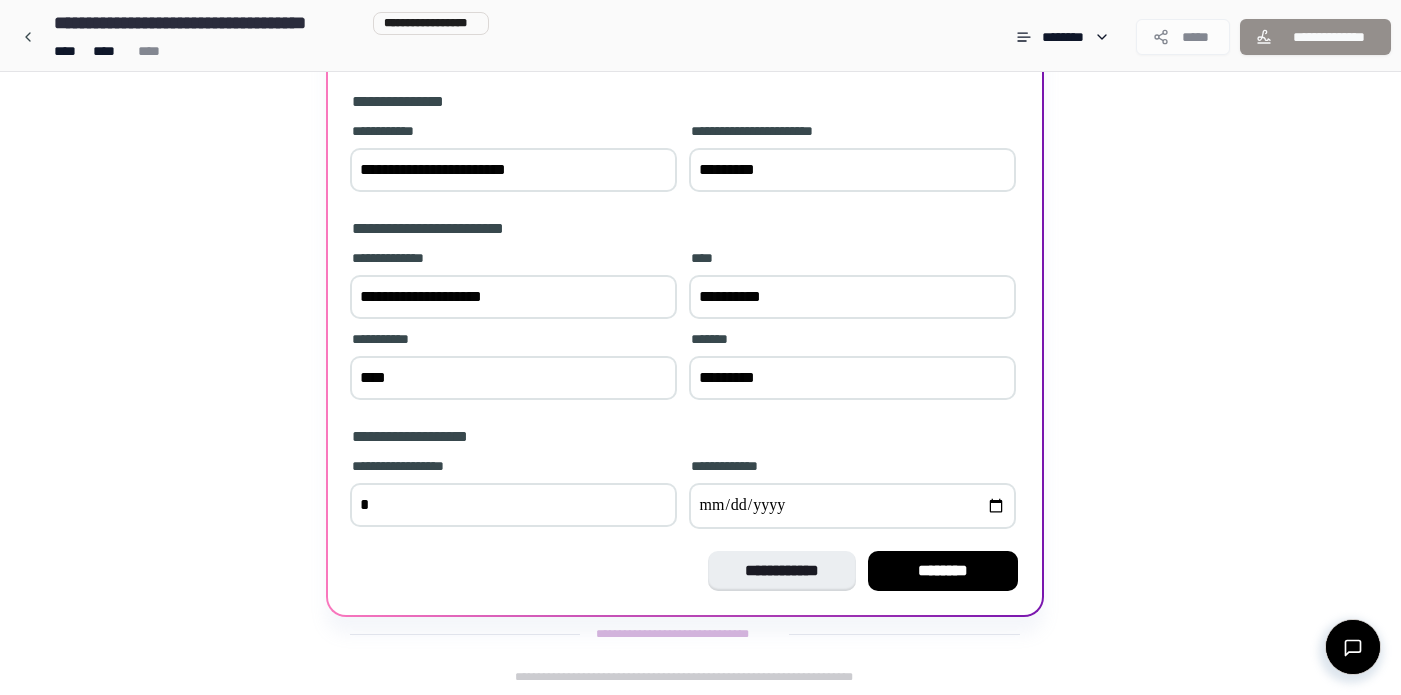 type on "**********" 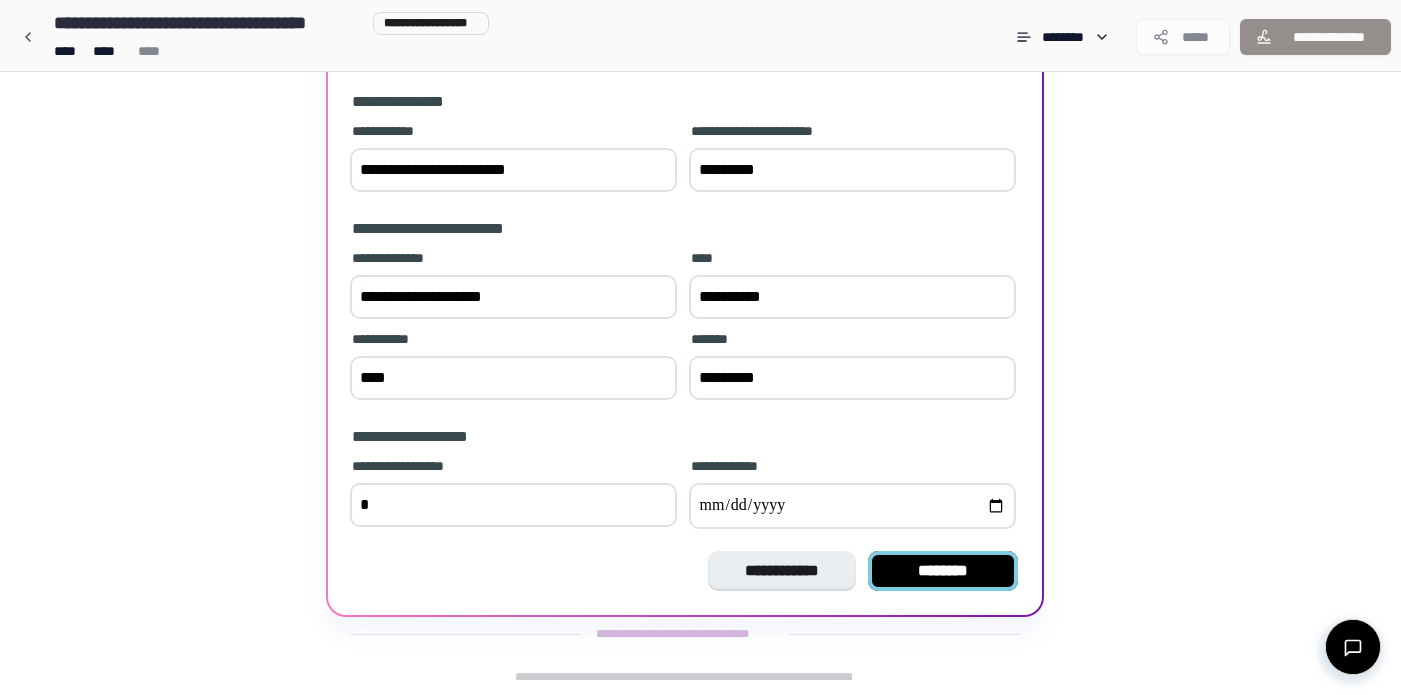 click on "********" at bounding box center (943, 571) 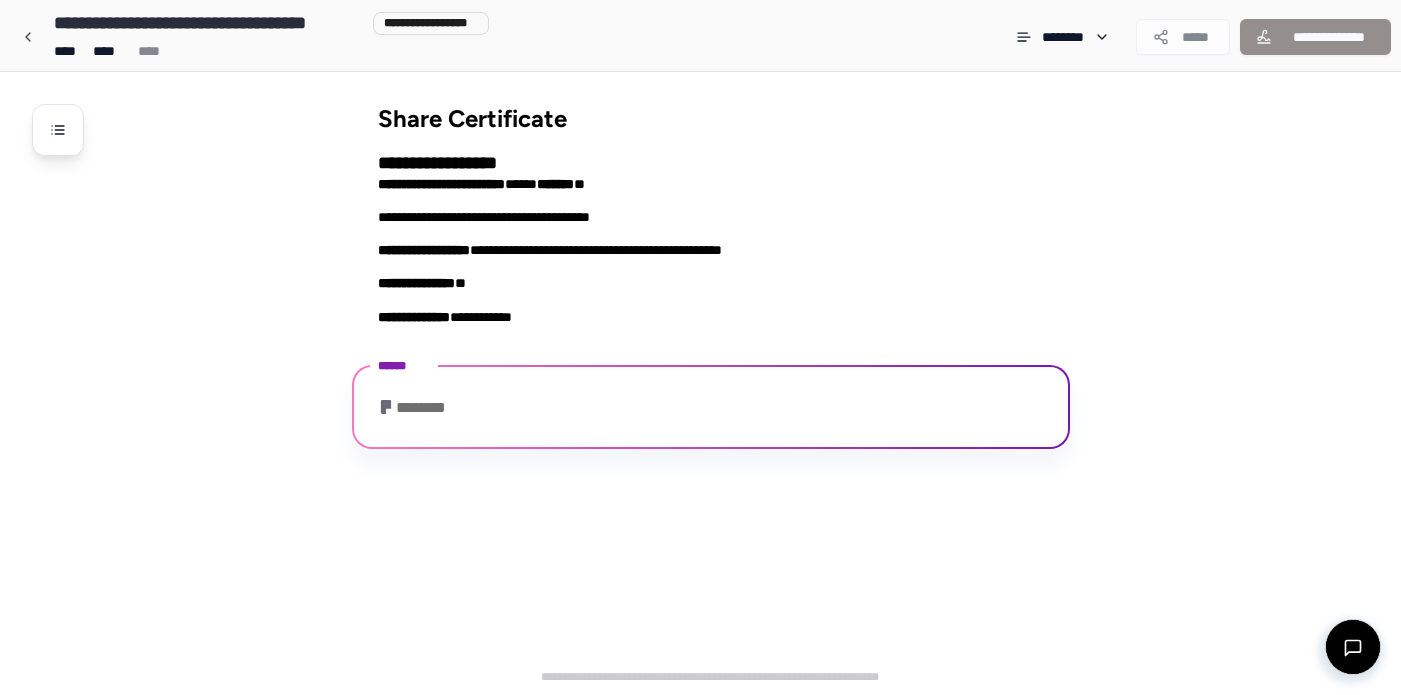 scroll, scrollTop: 299, scrollLeft: 0, axis: vertical 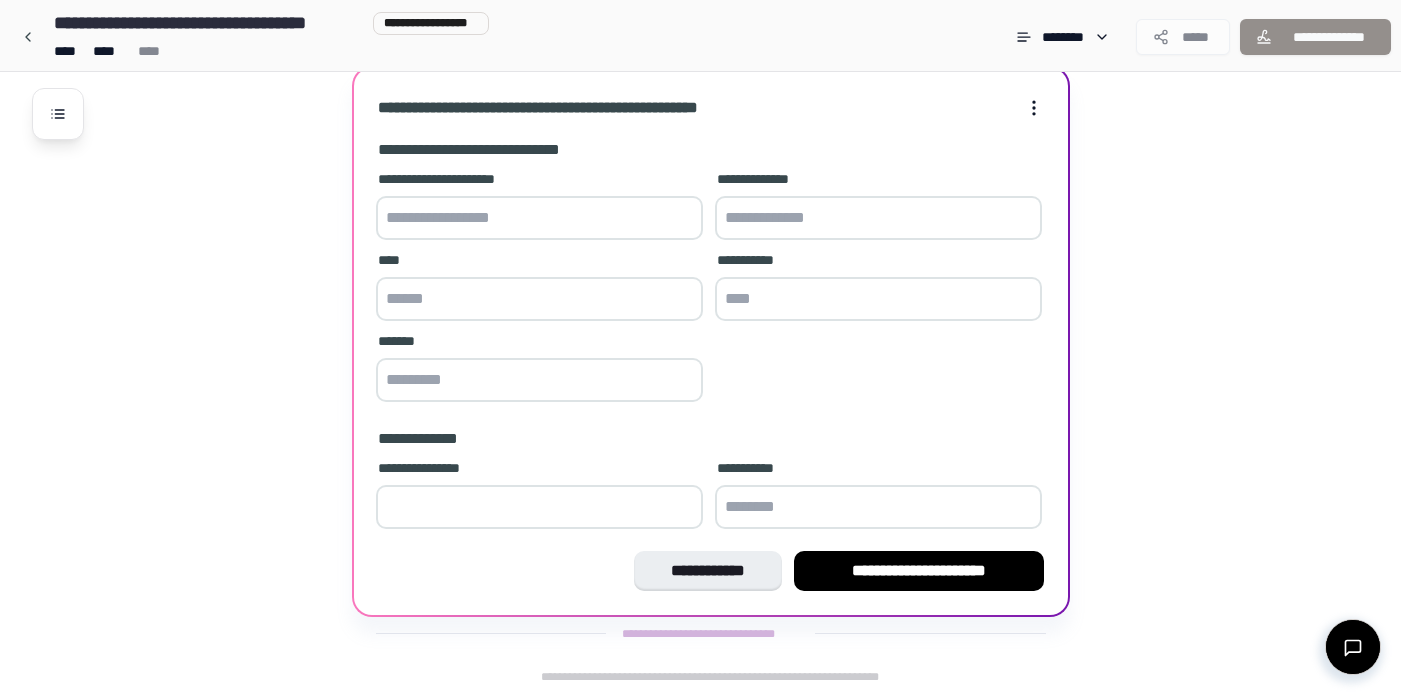 click at bounding box center (539, 218) 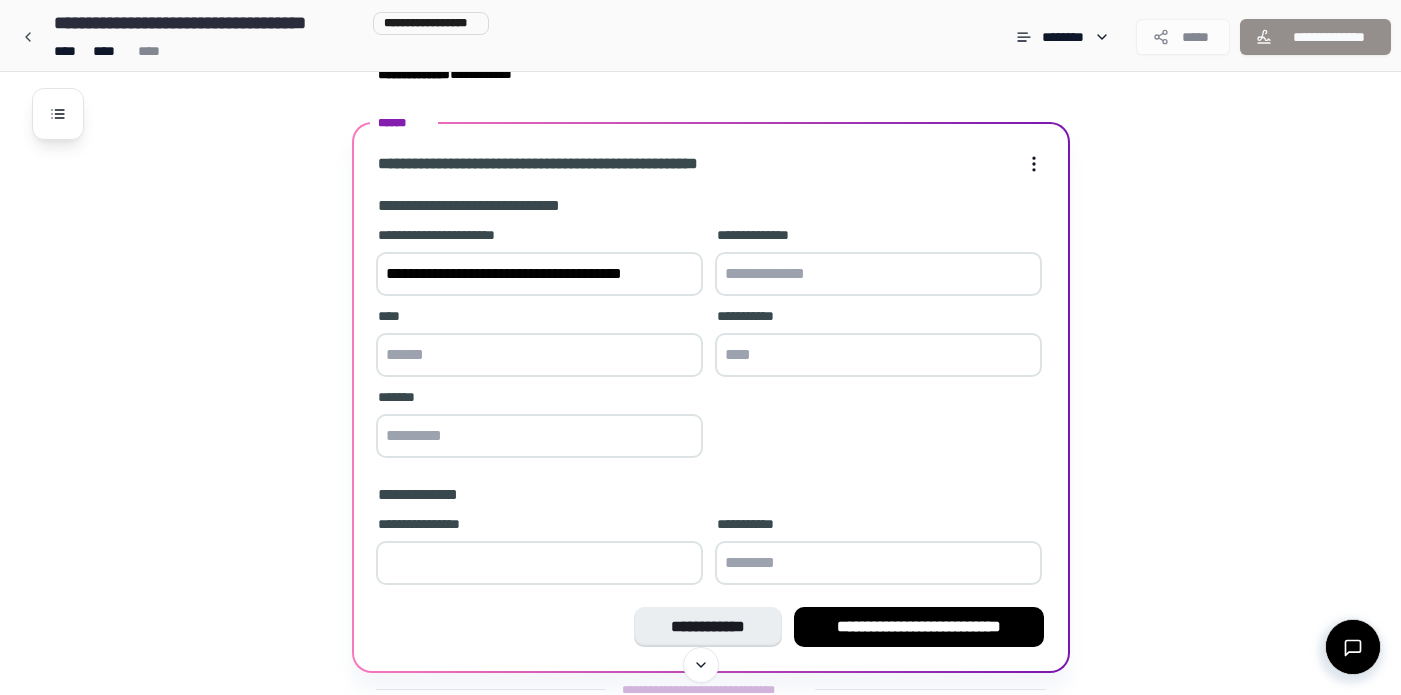 scroll, scrollTop: 232, scrollLeft: 0, axis: vertical 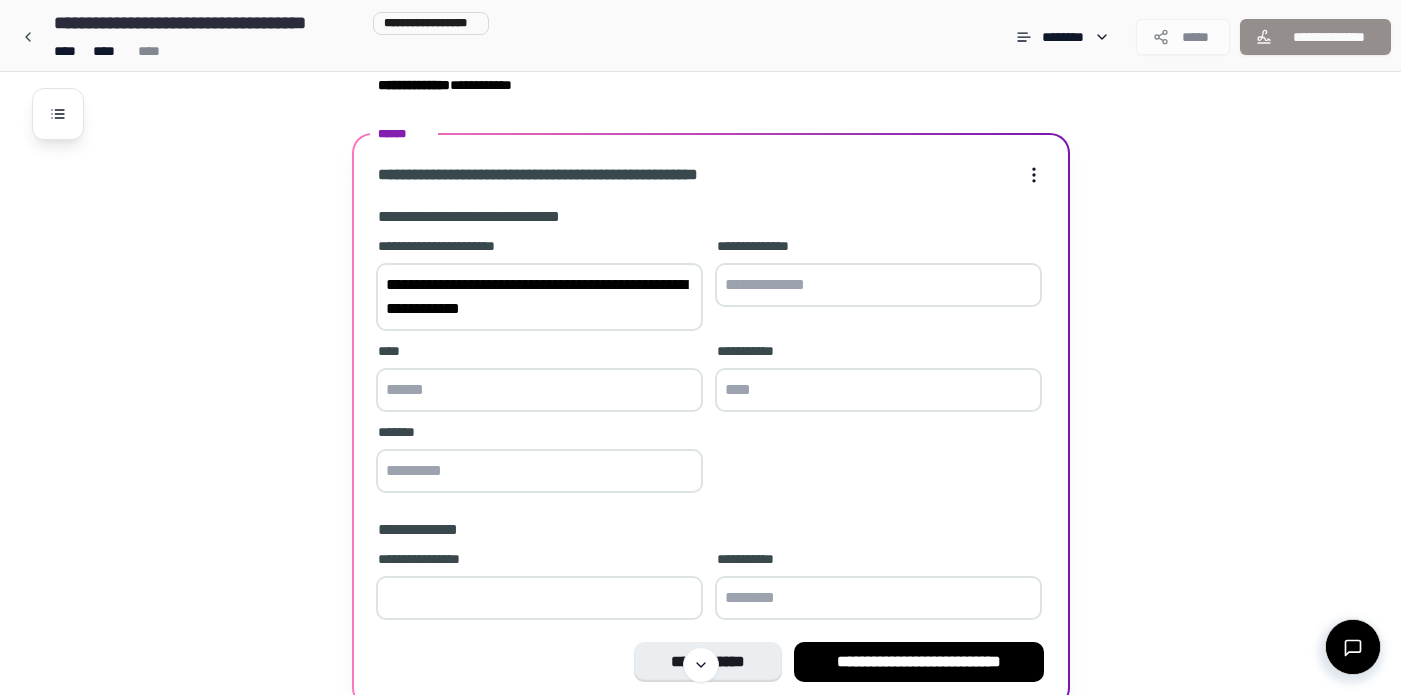 type on "**********" 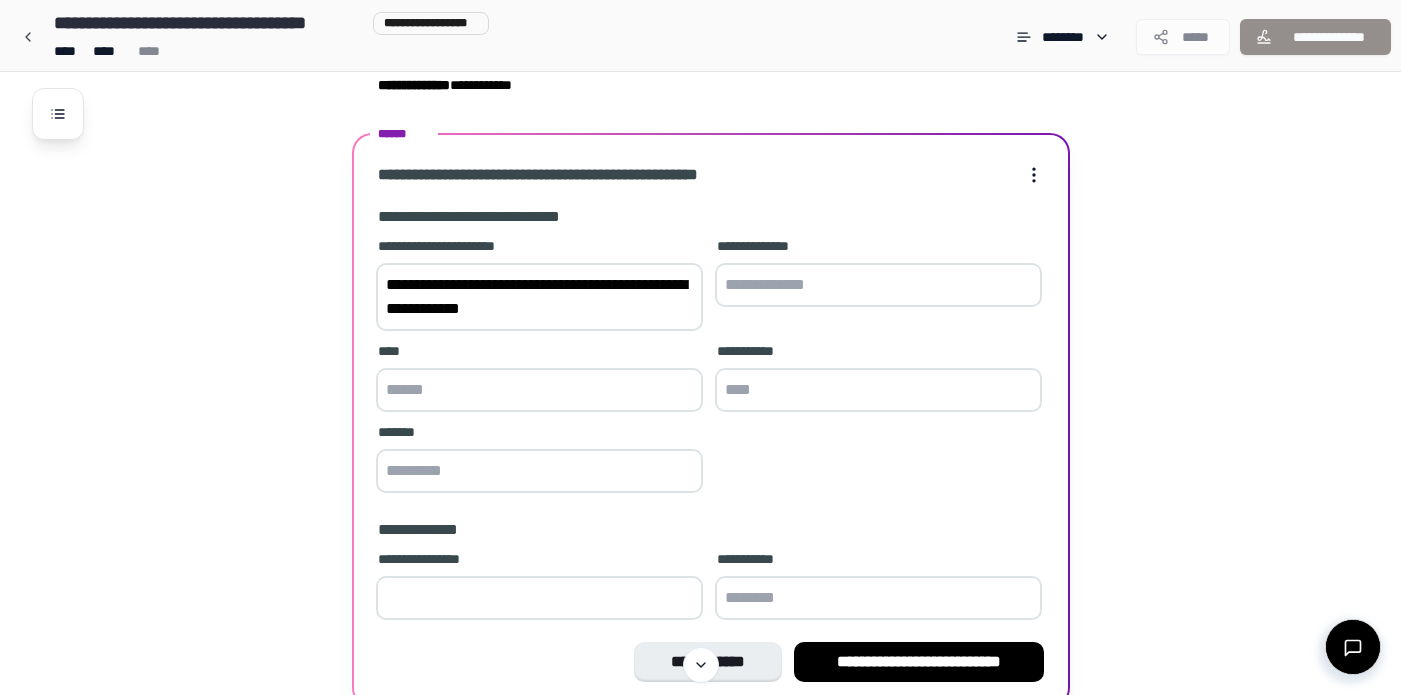 click at bounding box center (878, 285) 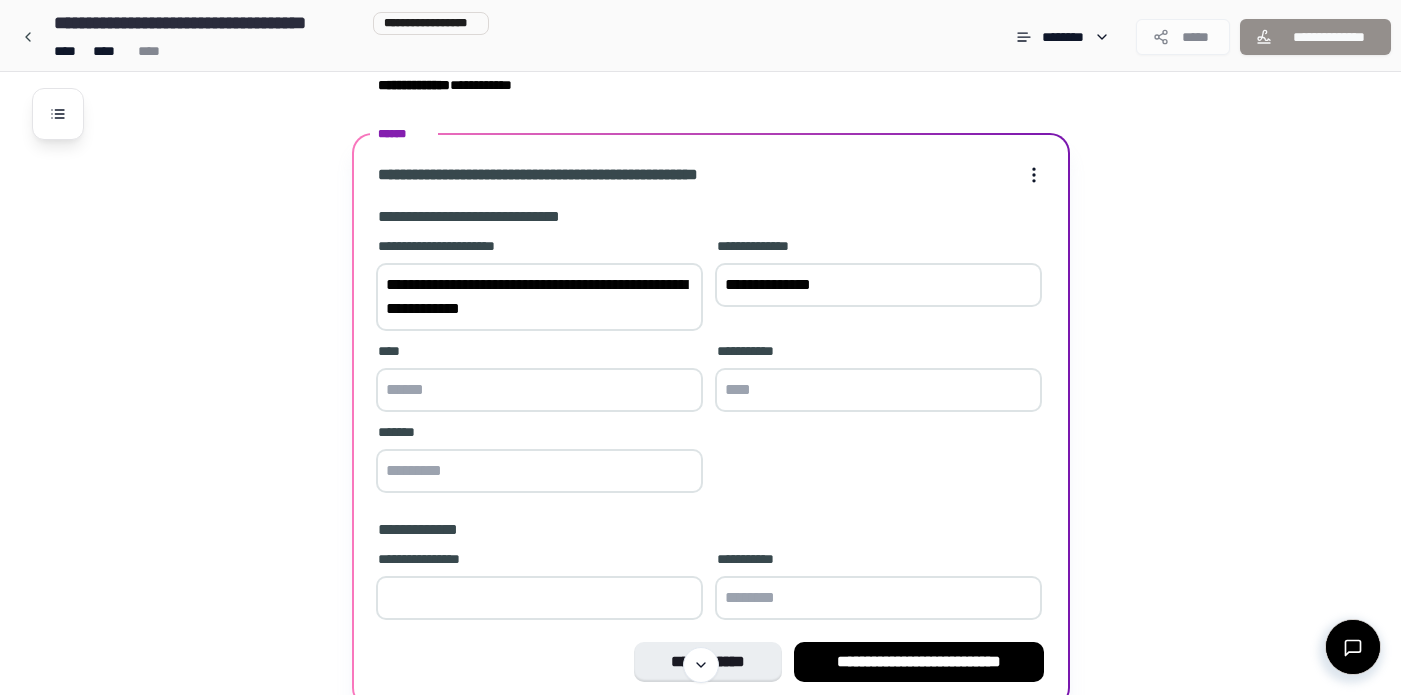 type on "**********" 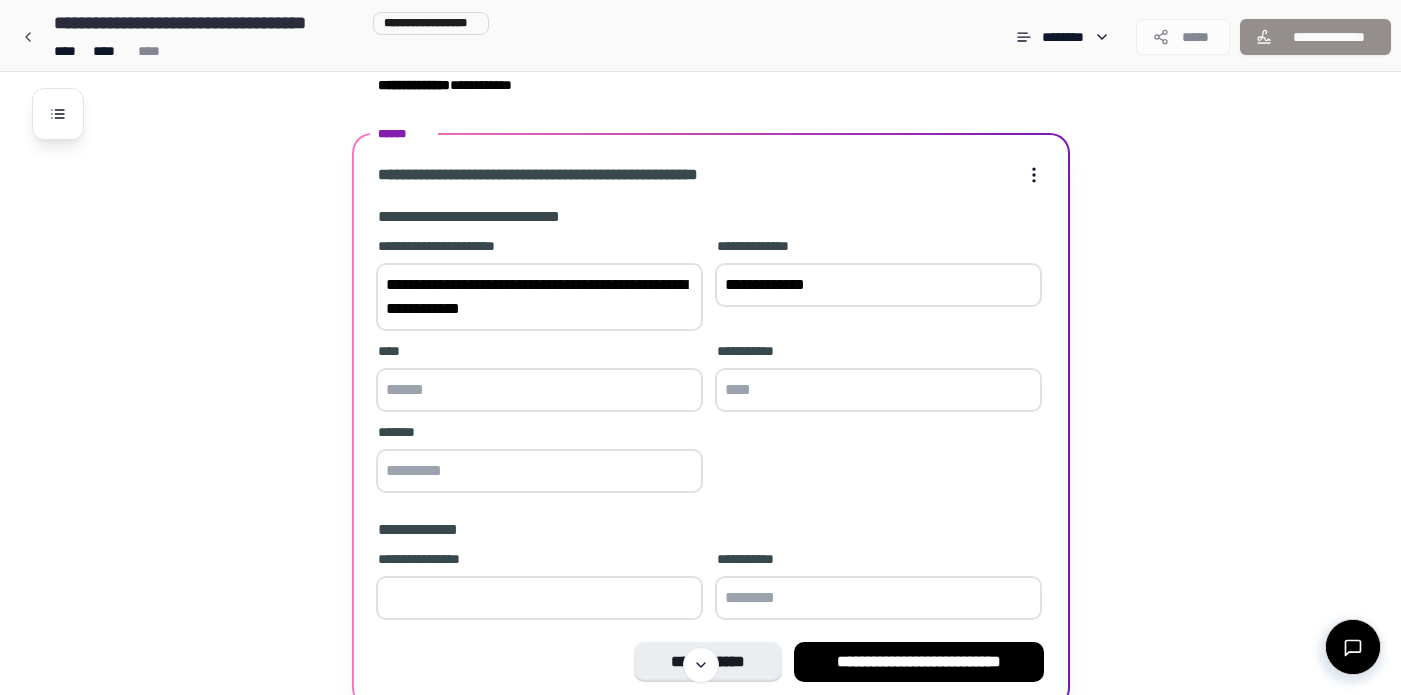 click on "**********" at bounding box center [539, 297] 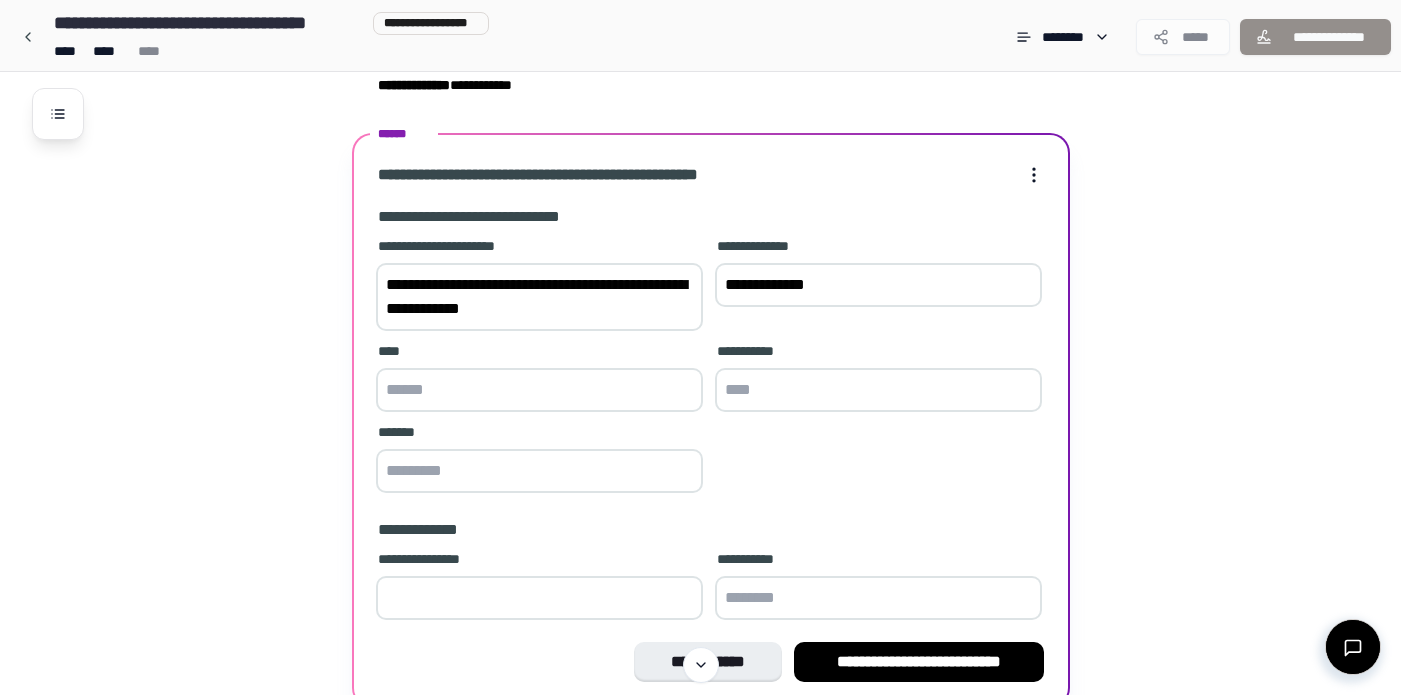 type on "**********" 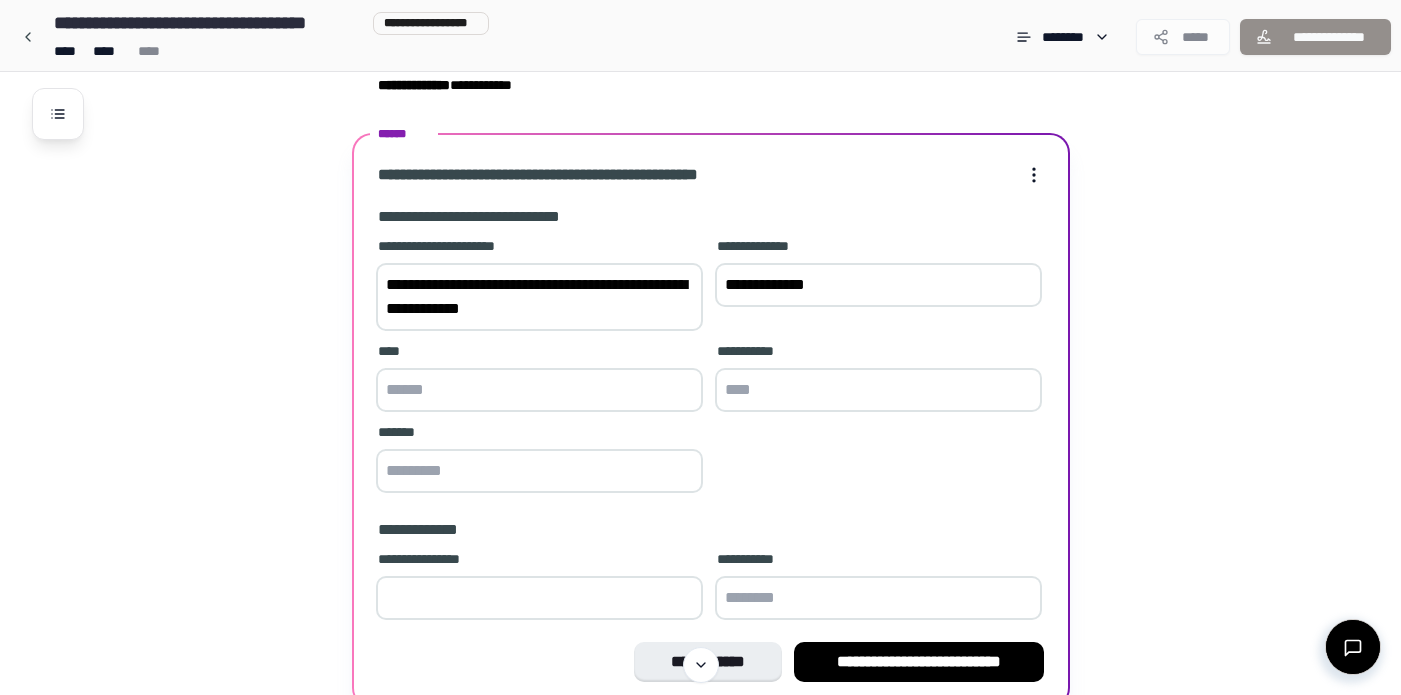 click on "**********" at bounding box center (878, 285) 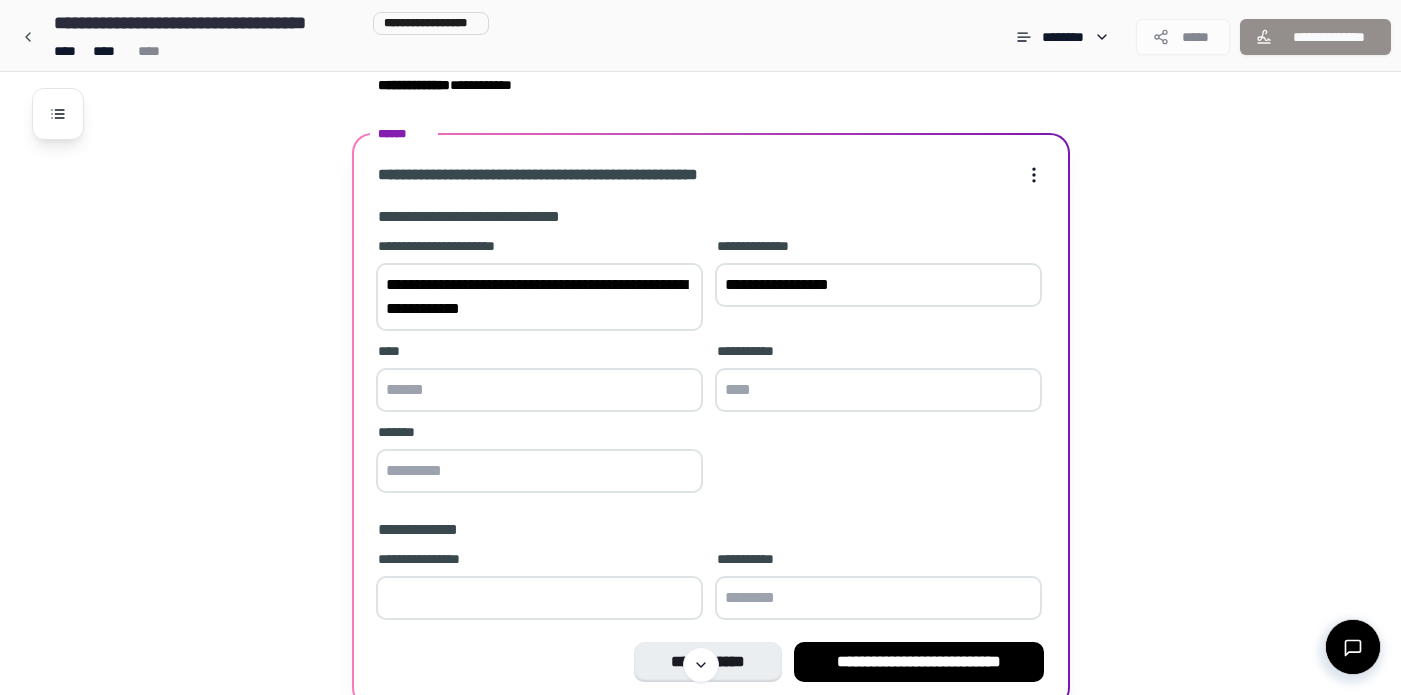 type on "**********" 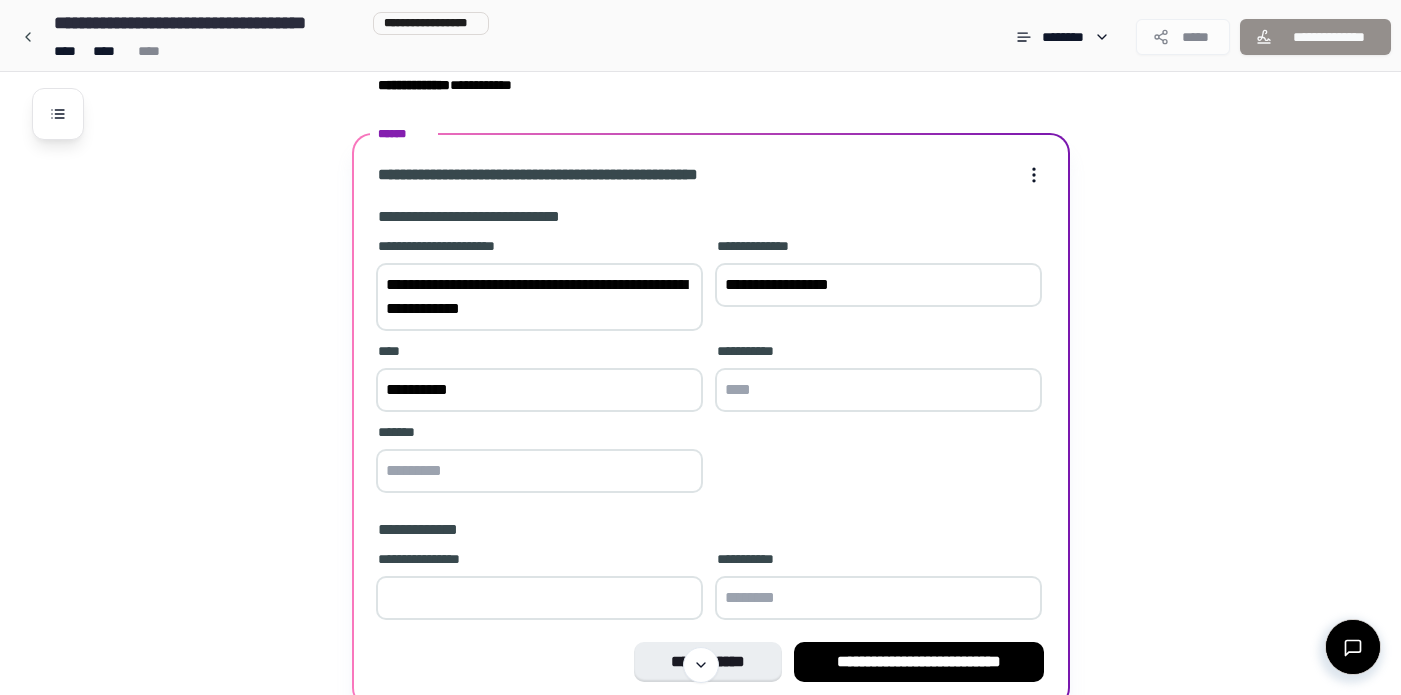 type on "**********" 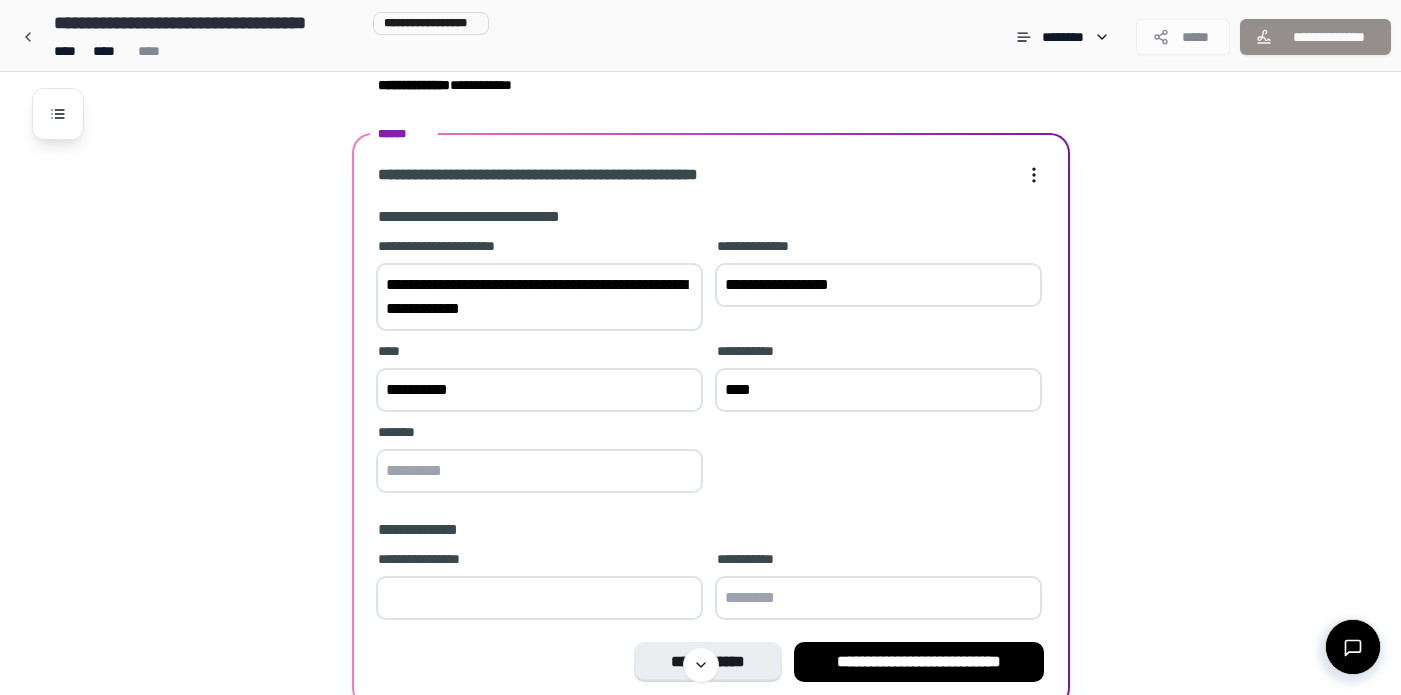 type on "****" 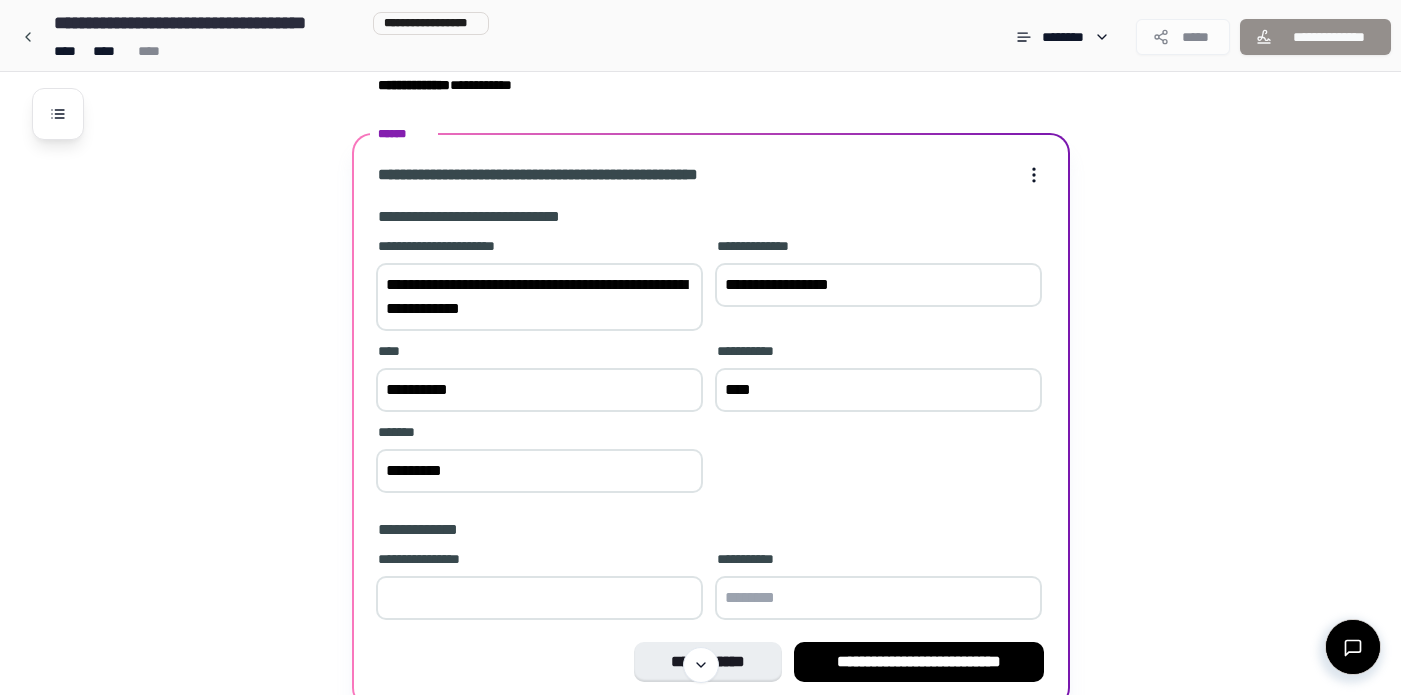 type on "*********" 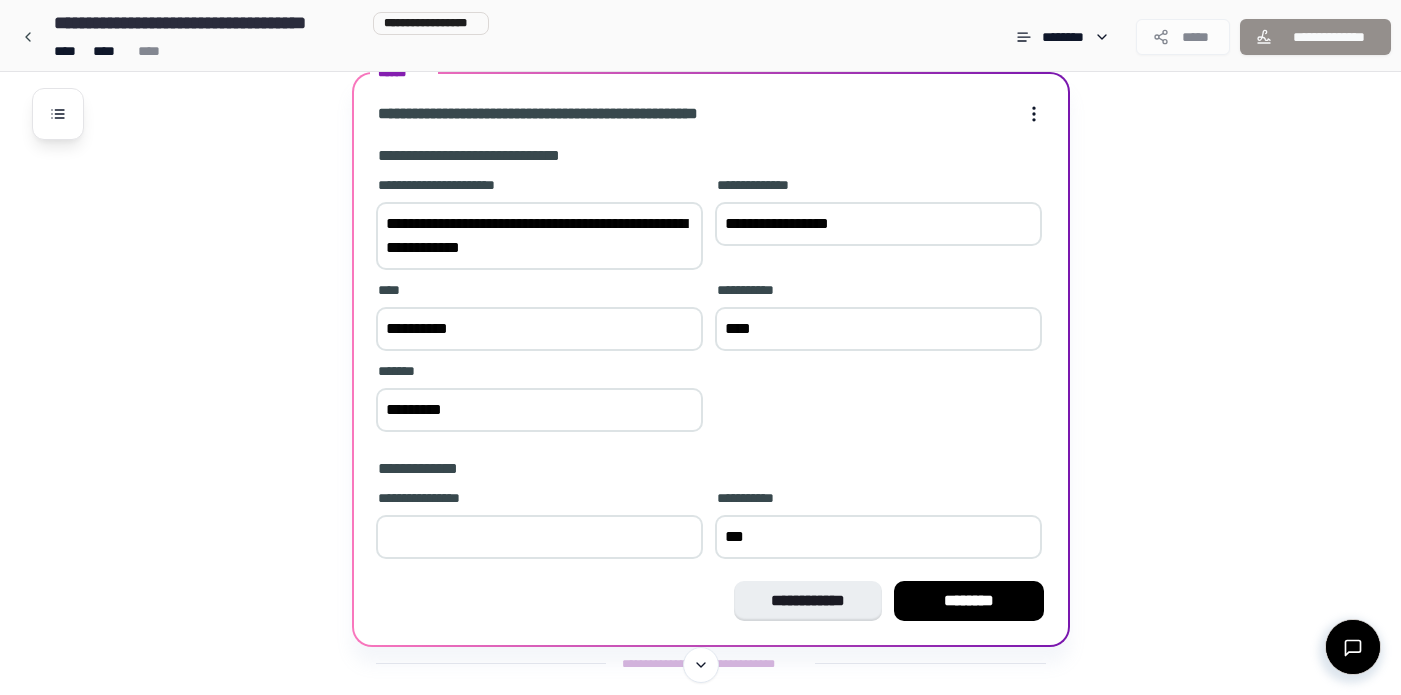 scroll, scrollTop: 305, scrollLeft: 0, axis: vertical 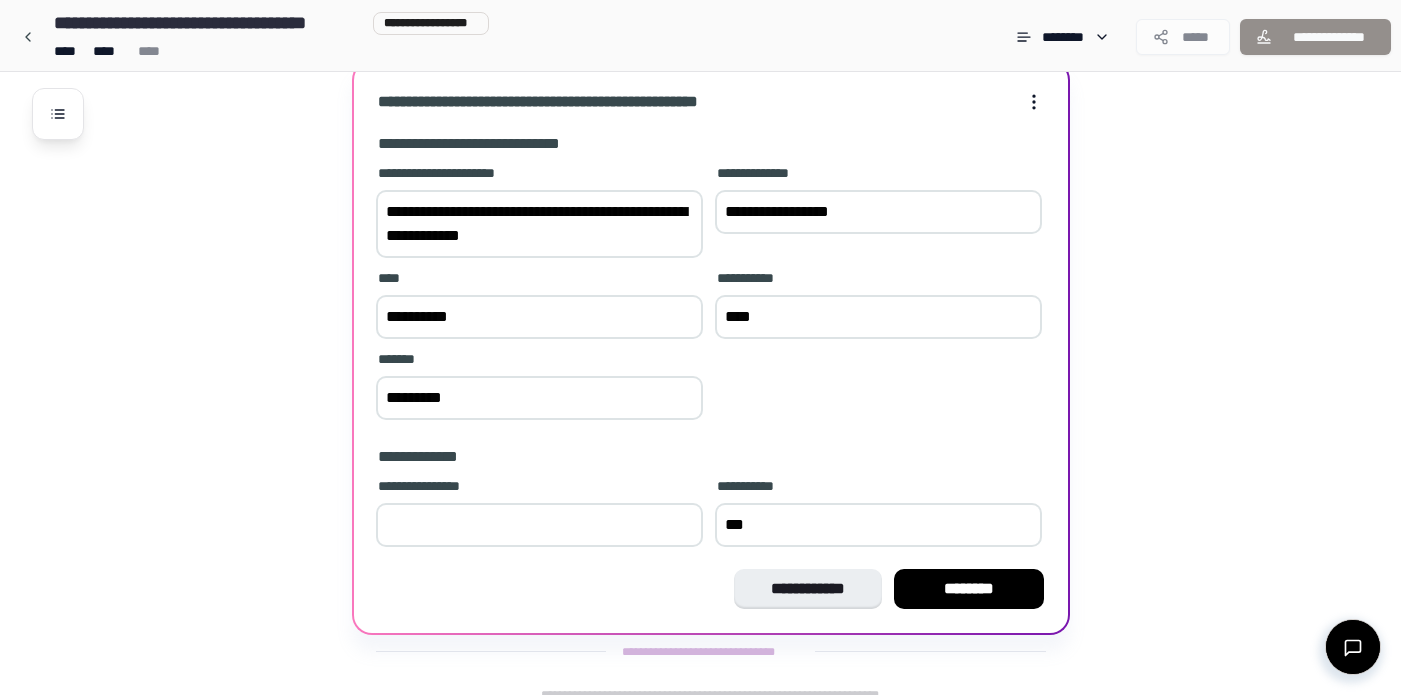 type on "***" 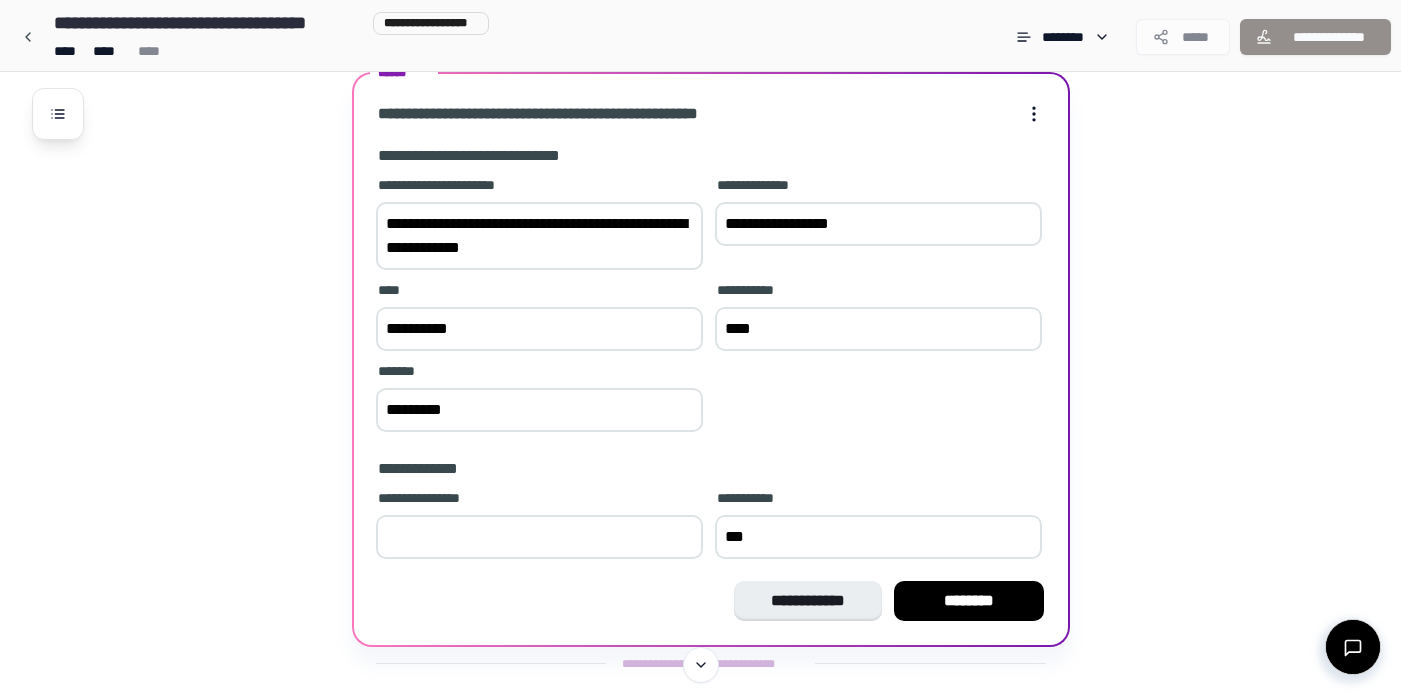 scroll, scrollTop: 323, scrollLeft: 0, axis: vertical 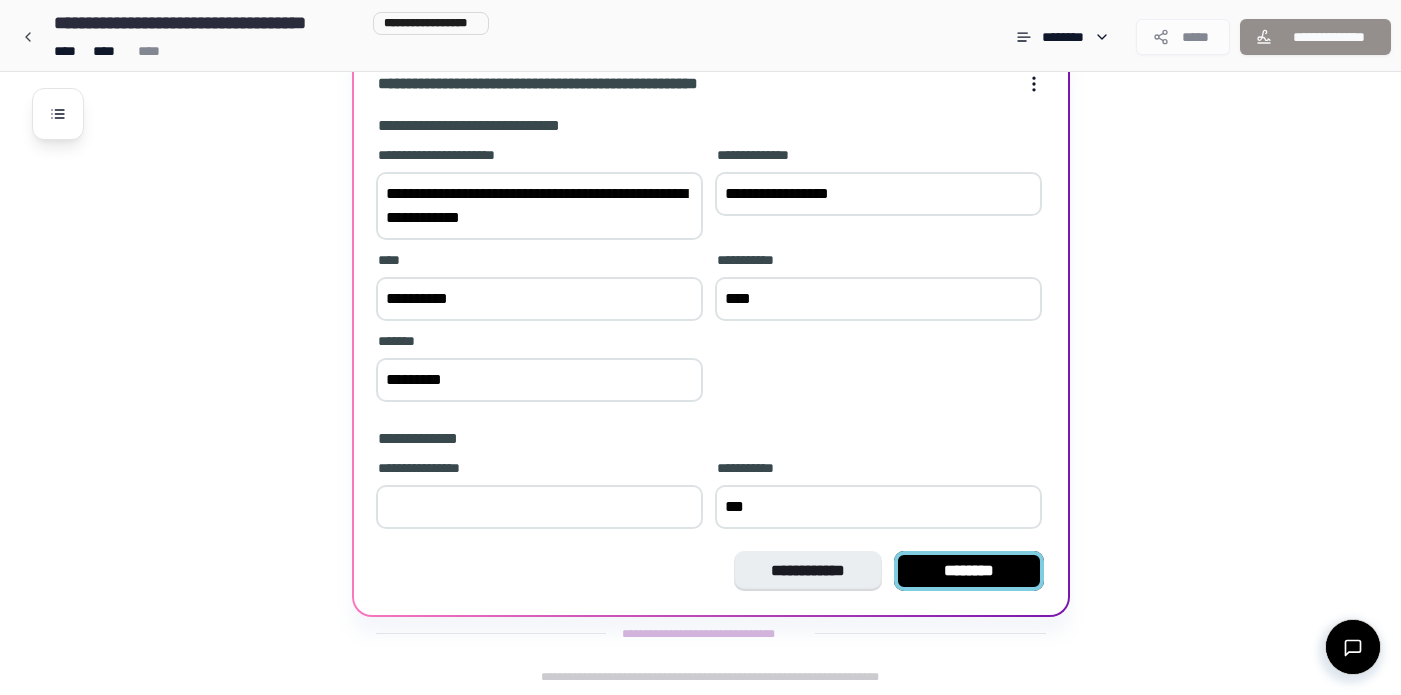 click on "********" at bounding box center [969, 571] 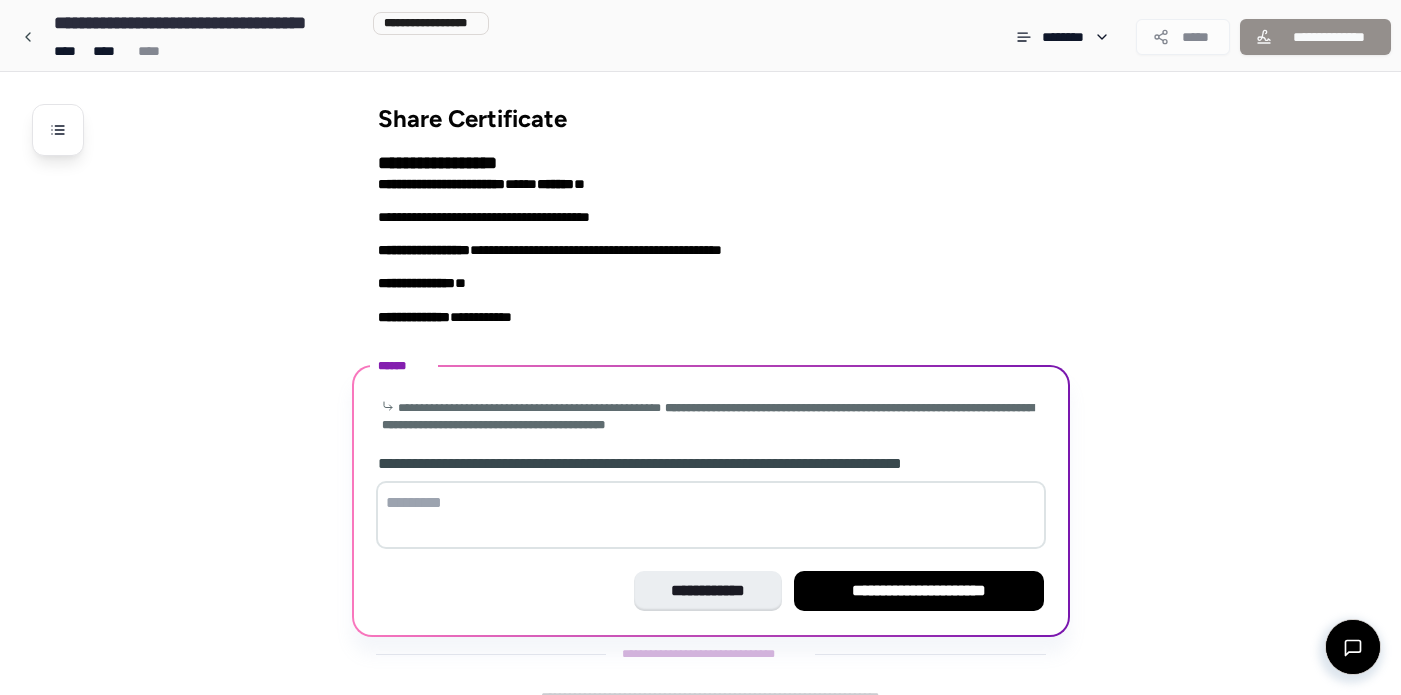 scroll, scrollTop: 21, scrollLeft: 0, axis: vertical 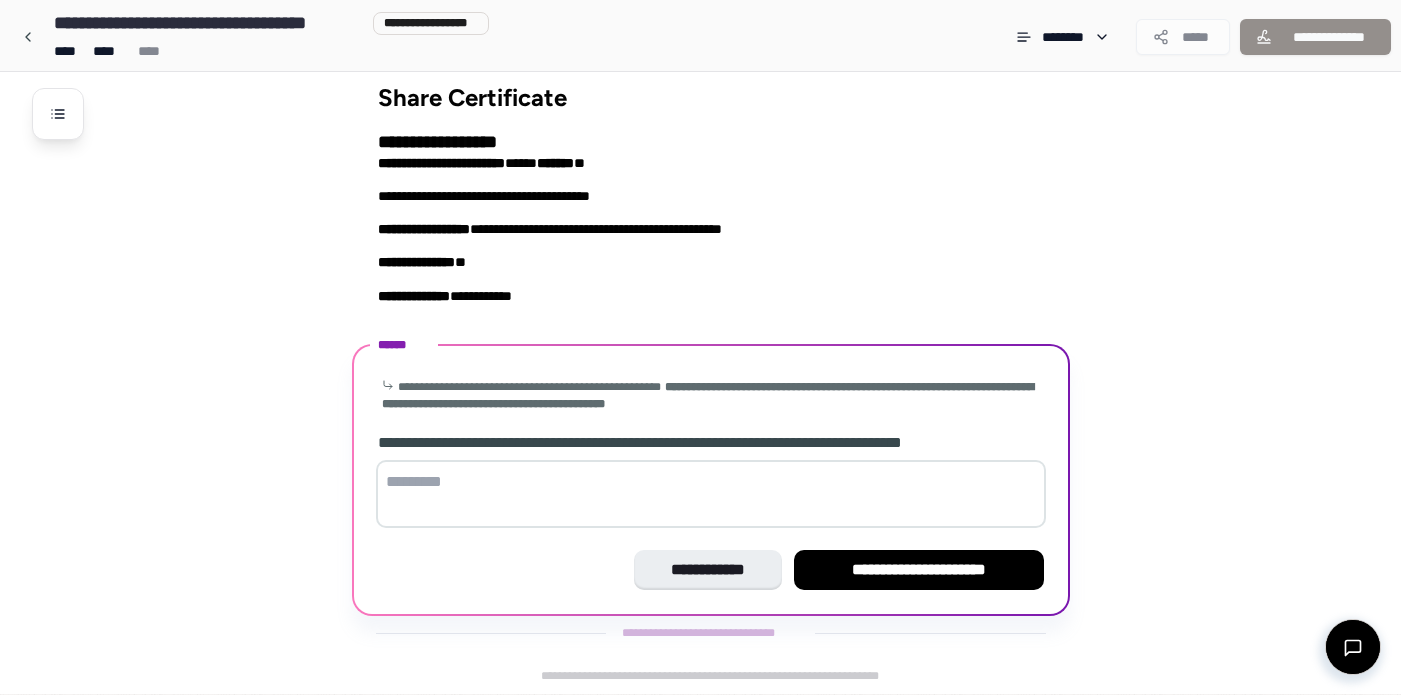 click at bounding box center [711, 494] 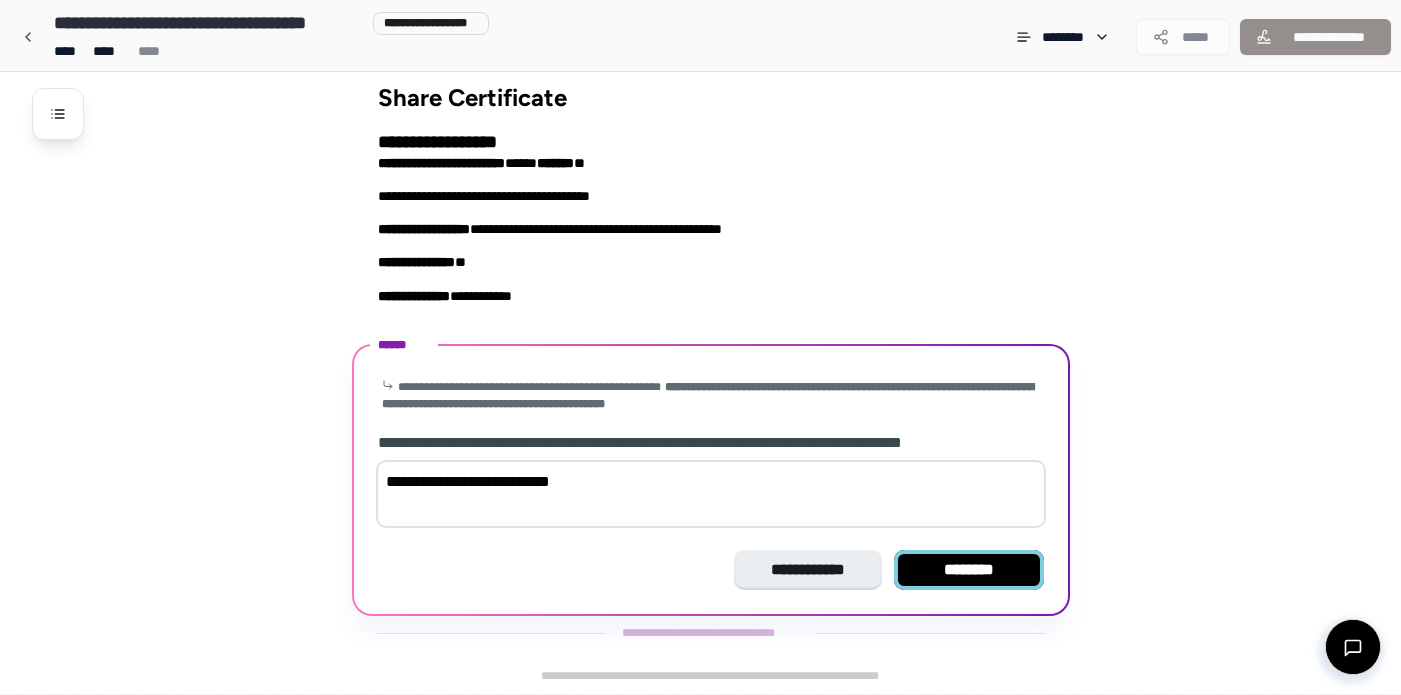 type on "**********" 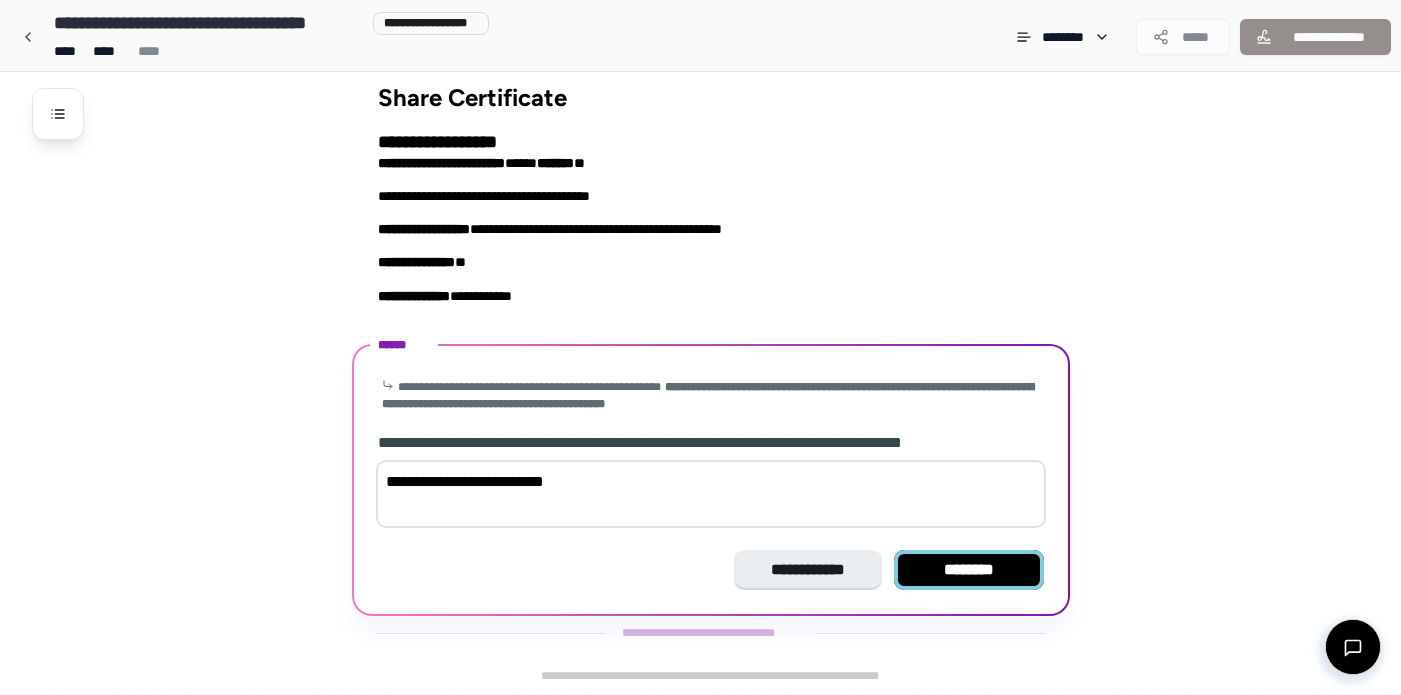click on "********" at bounding box center (969, 570) 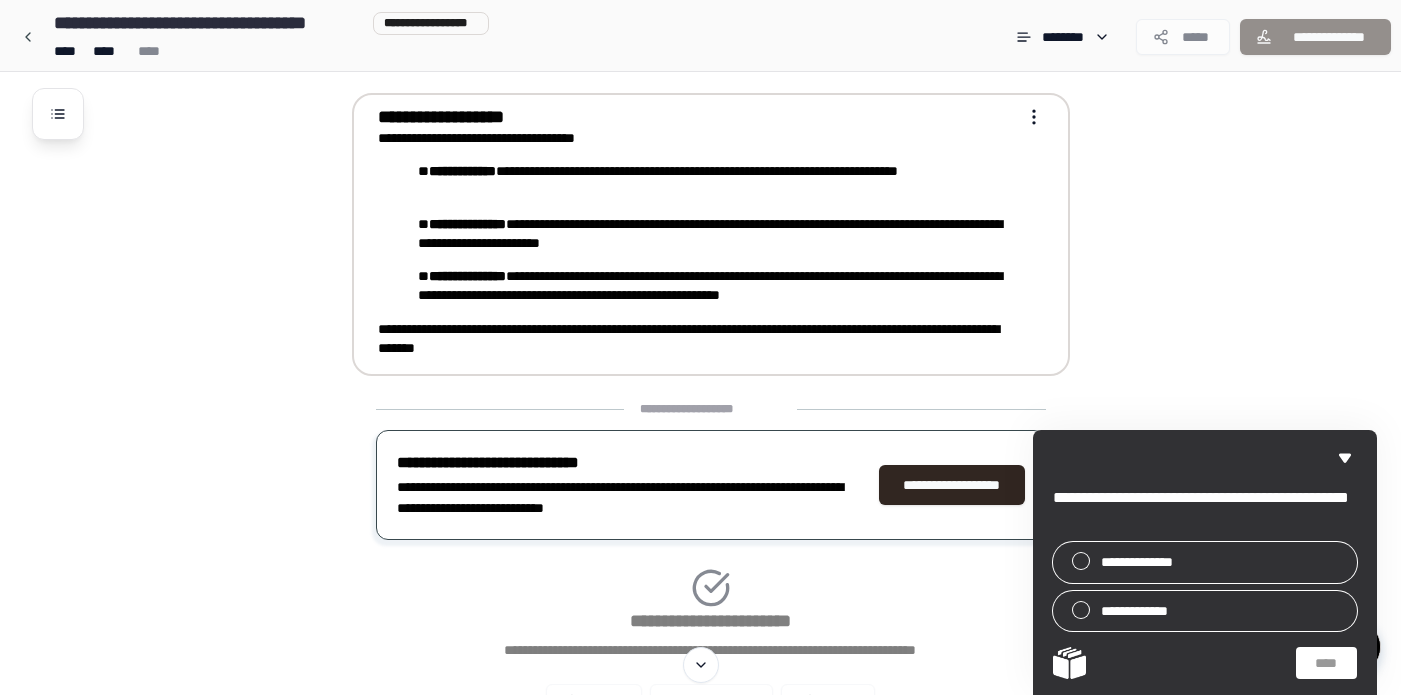 scroll, scrollTop: 506, scrollLeft: 0, axis: vertical 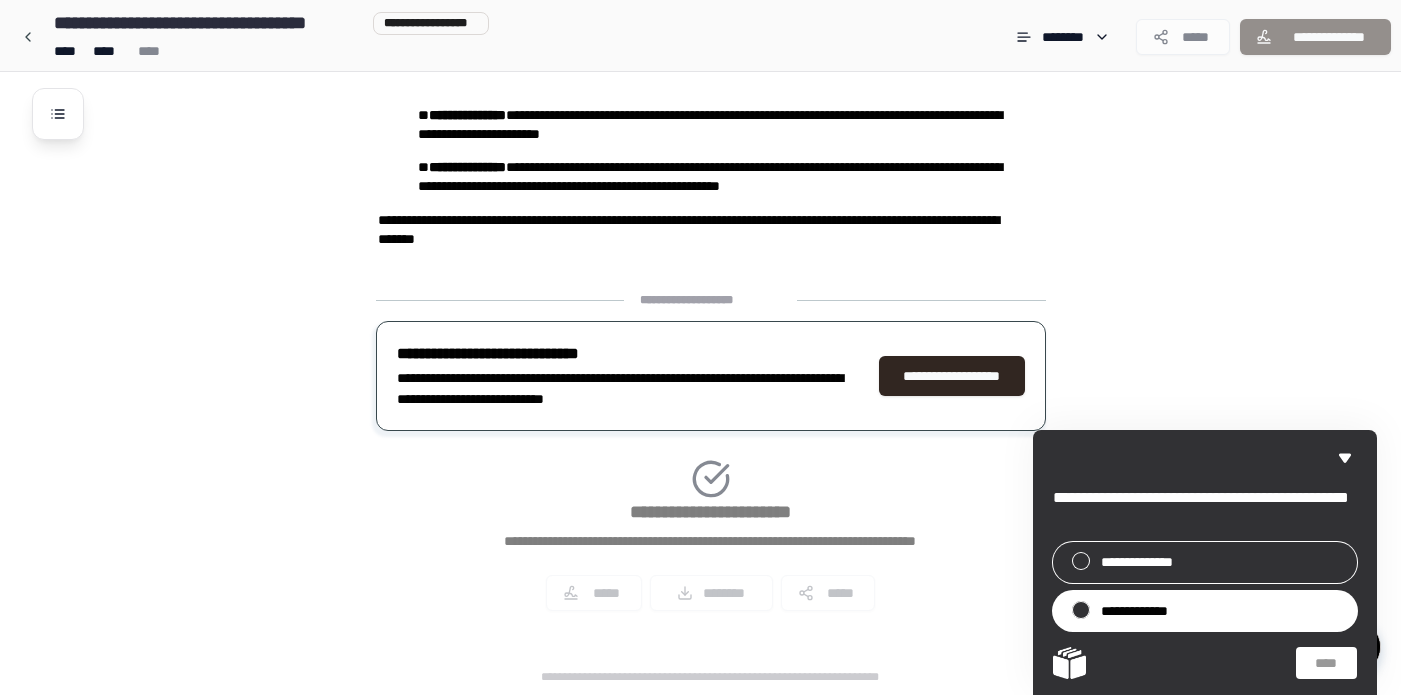 click at bounding box center (1081, 610) 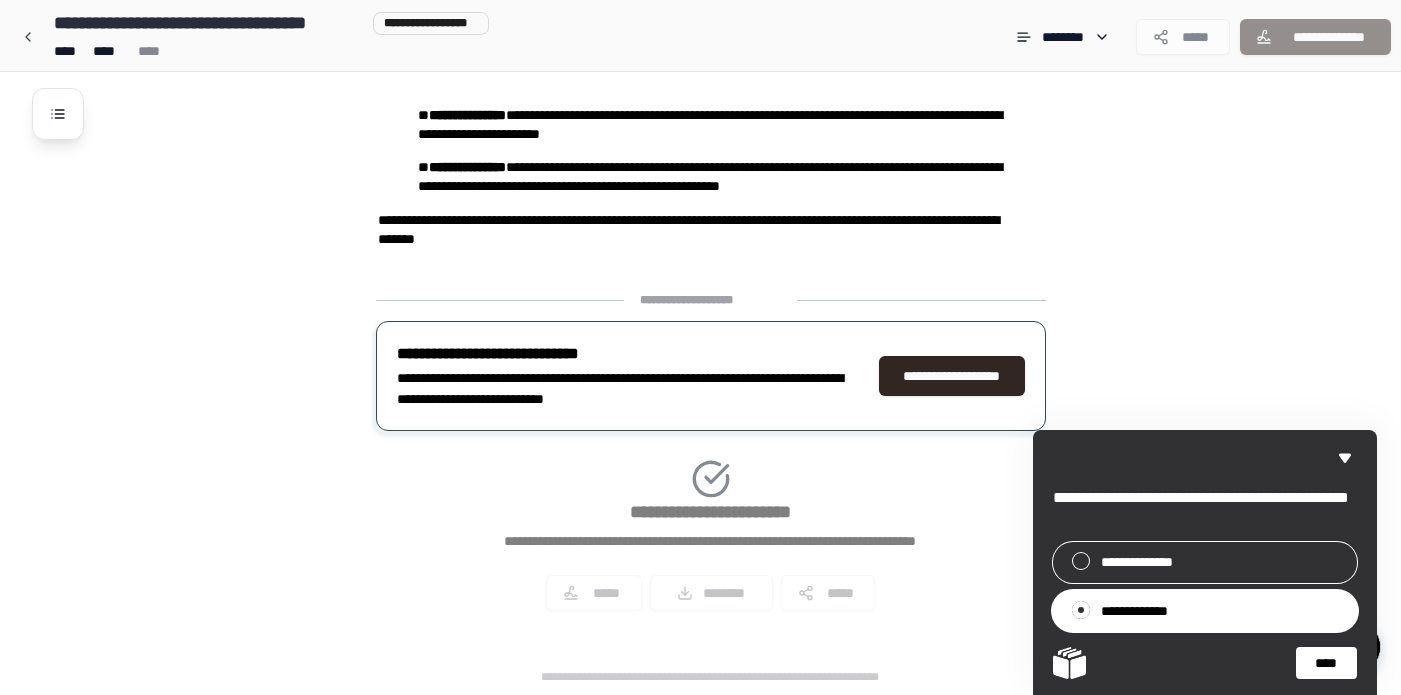 click on "****" at bounding box center (1326, 663) 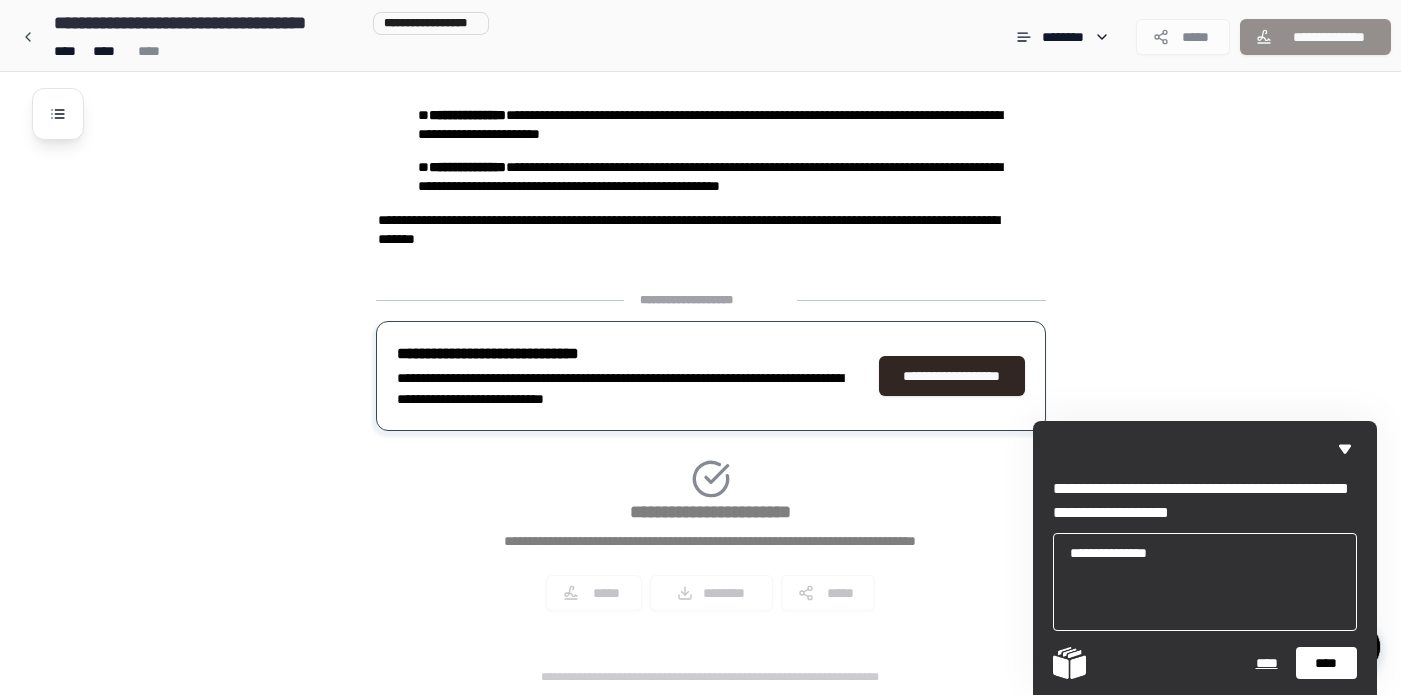type on "**********" 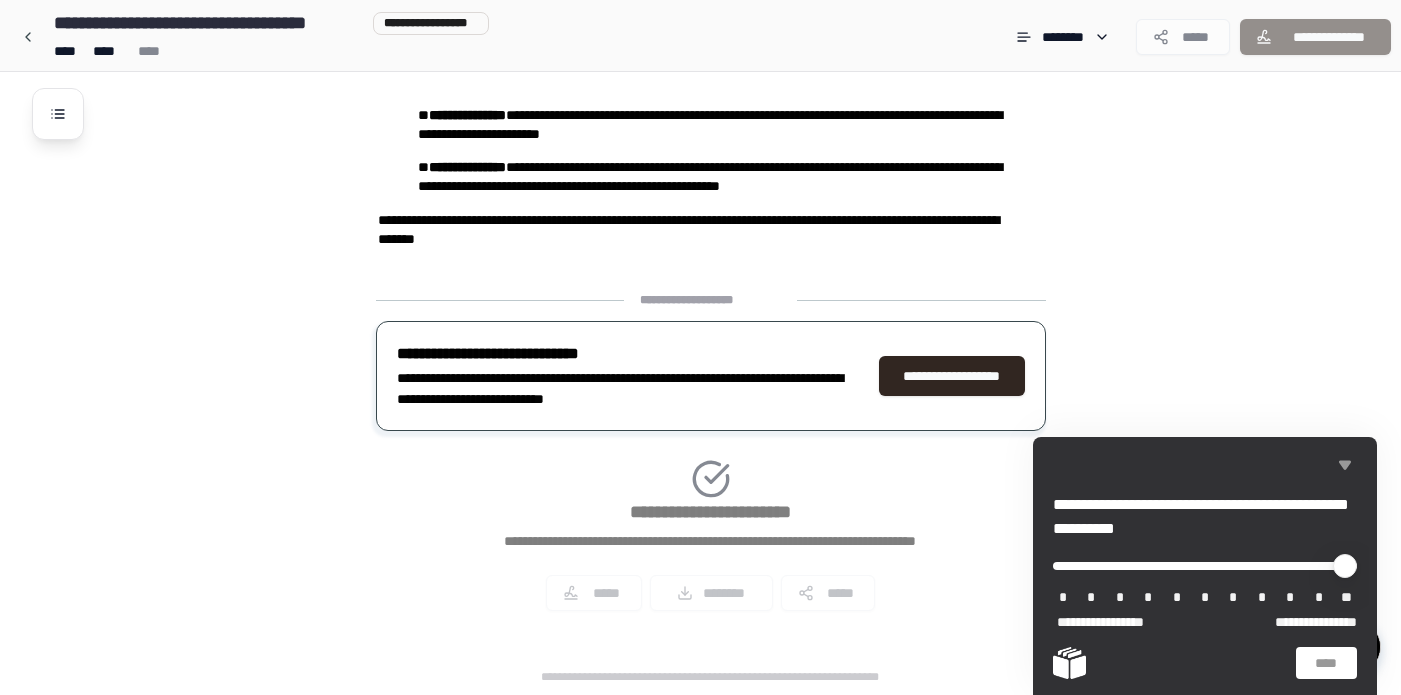 click 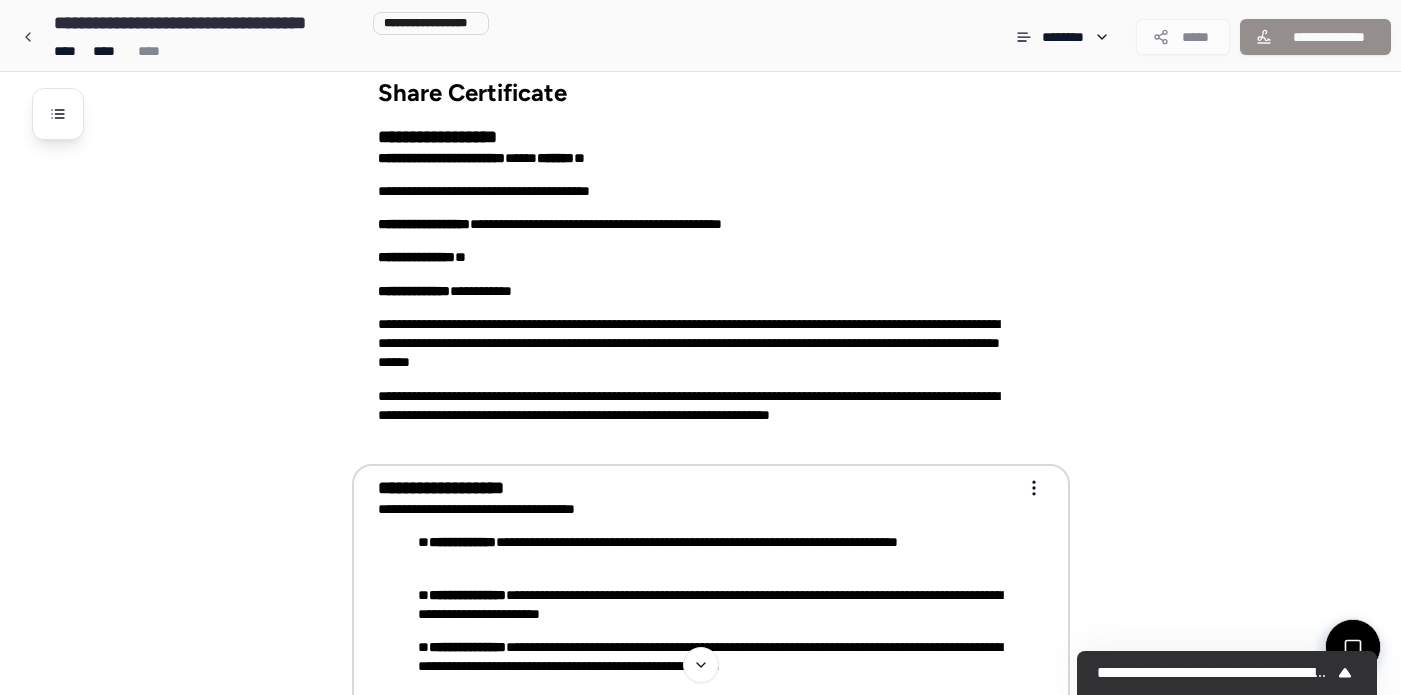 scroll, scrollTop: 25, scrollLeft: 0, axis: vertical 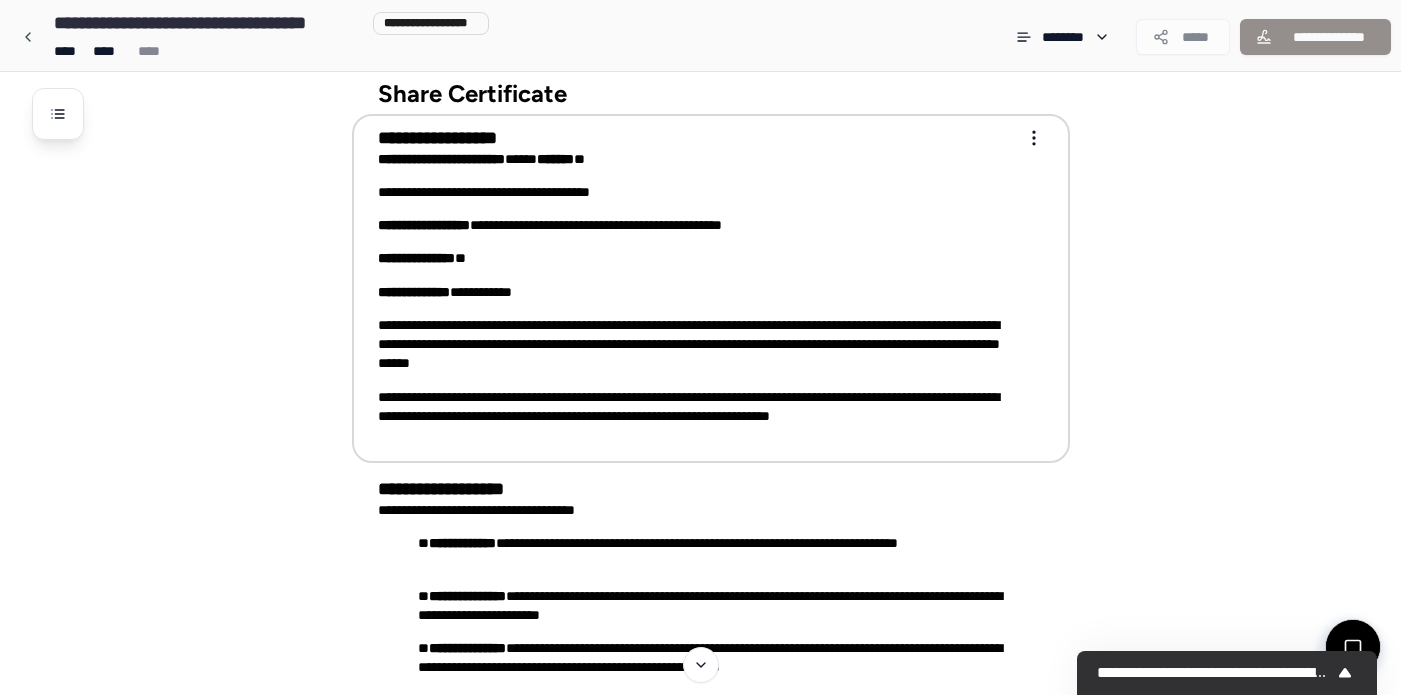 click on "**********" at bounding box center [697, 345] 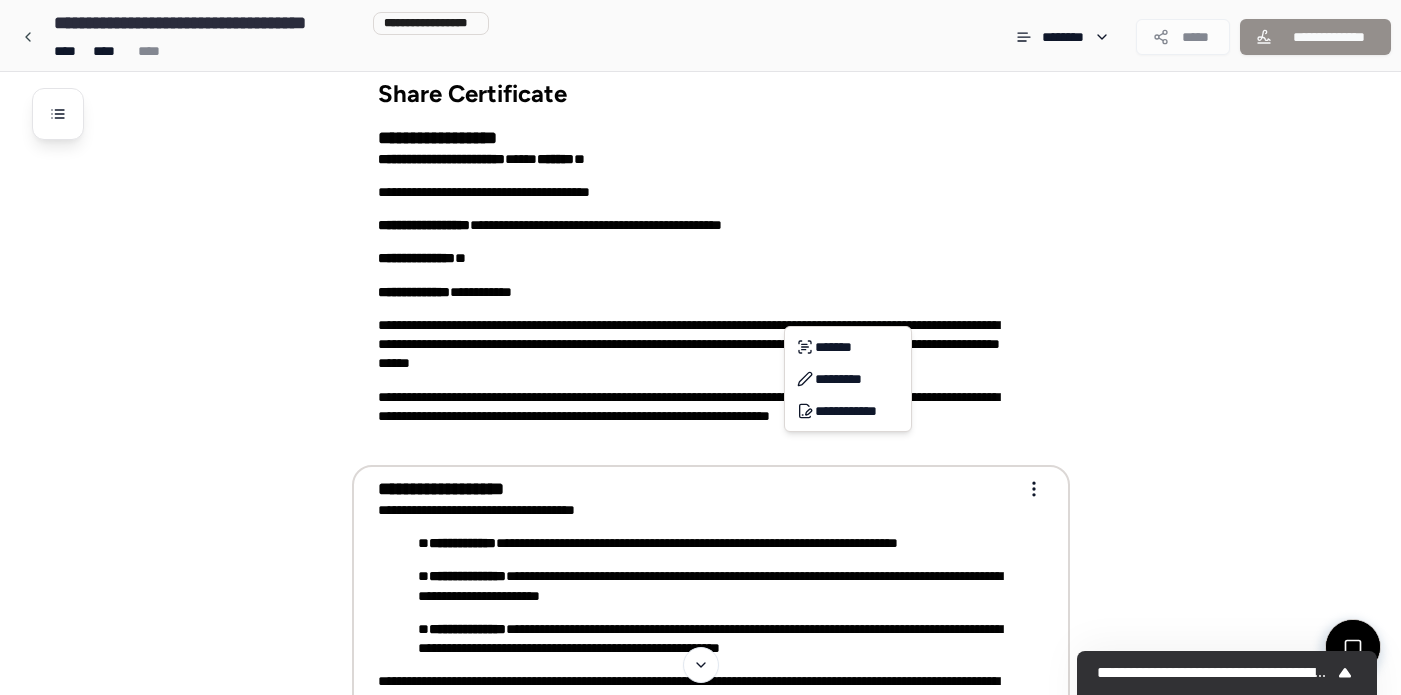 click on "[NAME]
[ADDRESS]
[CITY]
[STATE] [ZIP]
[COUNTRY]
[PHONE]
[EMAIL] [COMPANY]
[PHONE]
[EMAIL]" at bounding box center [700, 575] 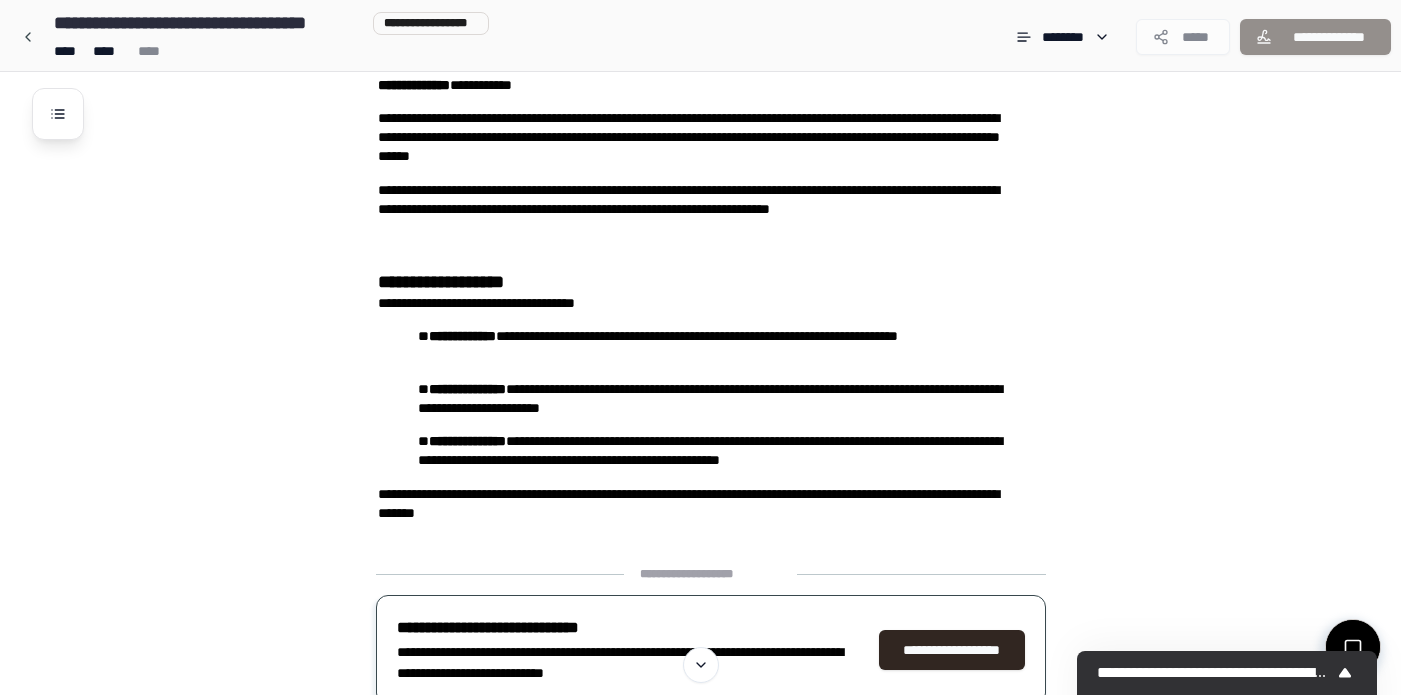 scroll, scrollTop: 0, scrollLeft: 0, axis: both 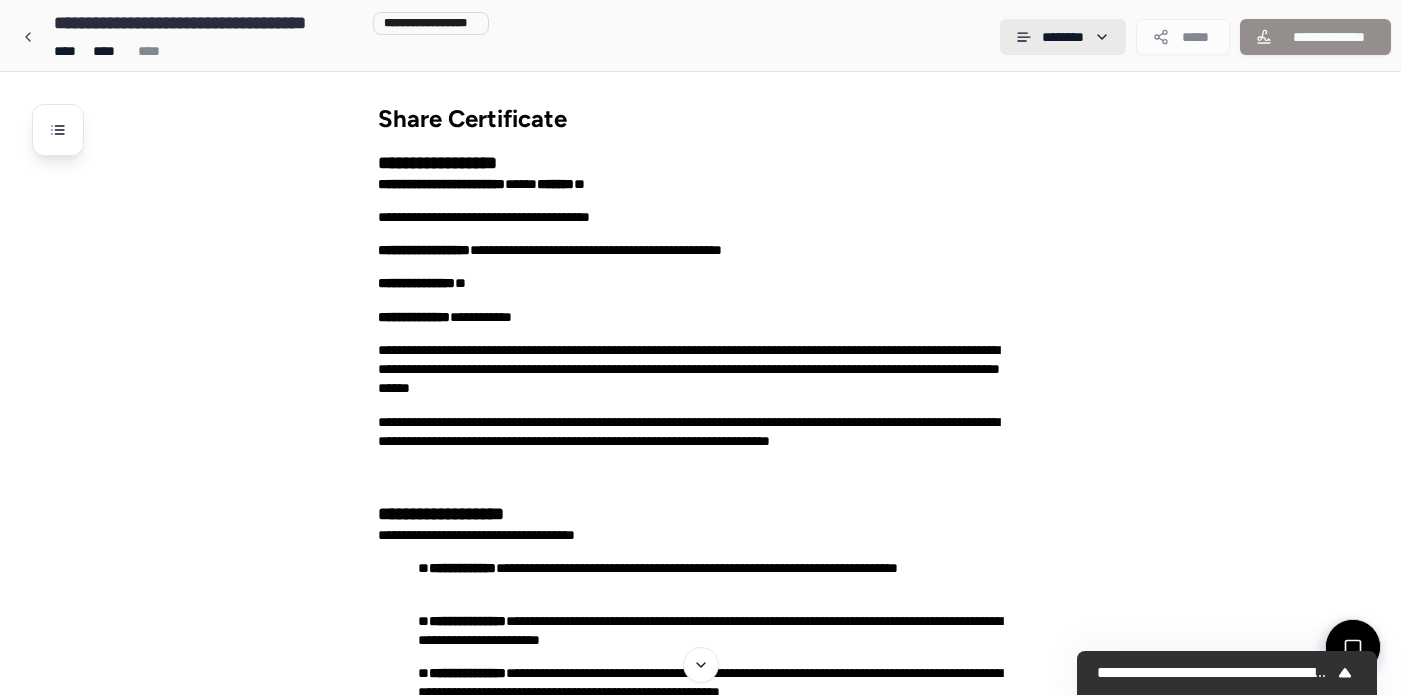 click on "[NAME]
[ADDRESS]
[CITY]
[STATE] [ZIP]
[COUNTRY]
[PHONE]
[EMAIL] [COMPANY]
[PHONE]
[EMAIL]" at bounding box center (700, 600) 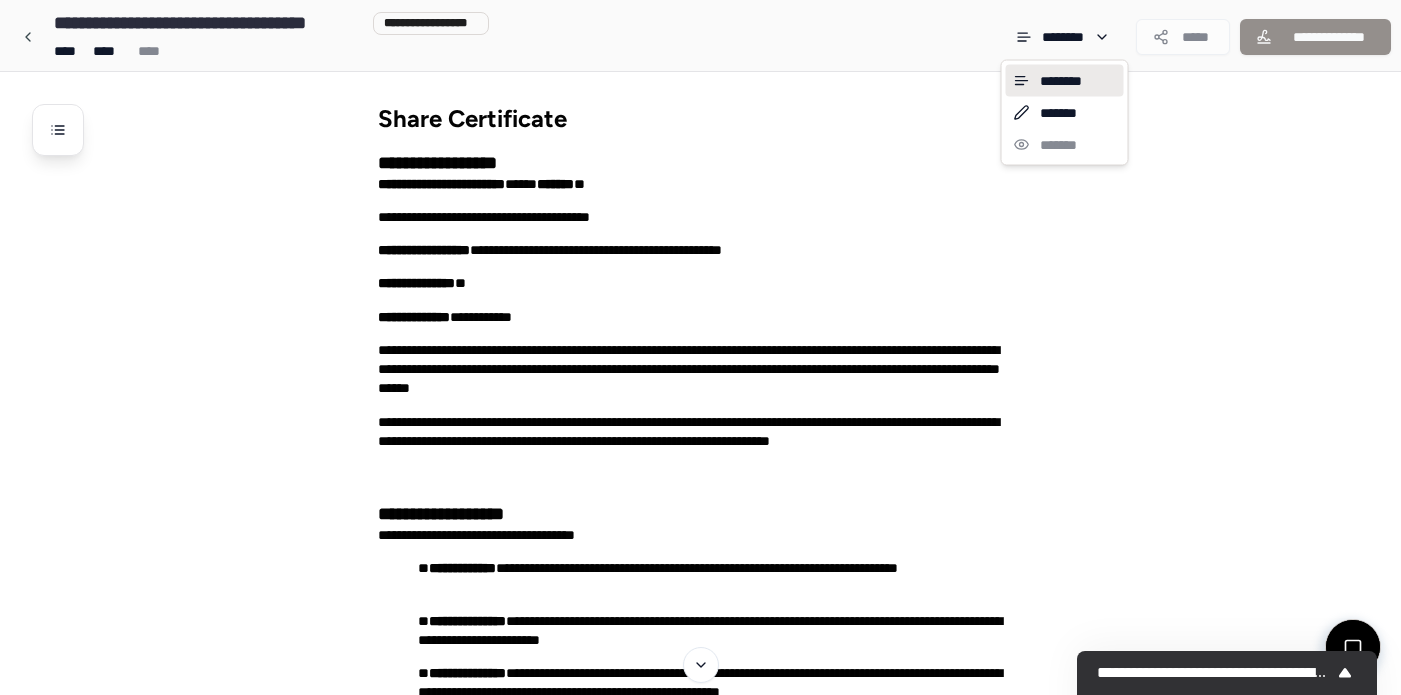 click on "********" at bounding box center (1065, 81) 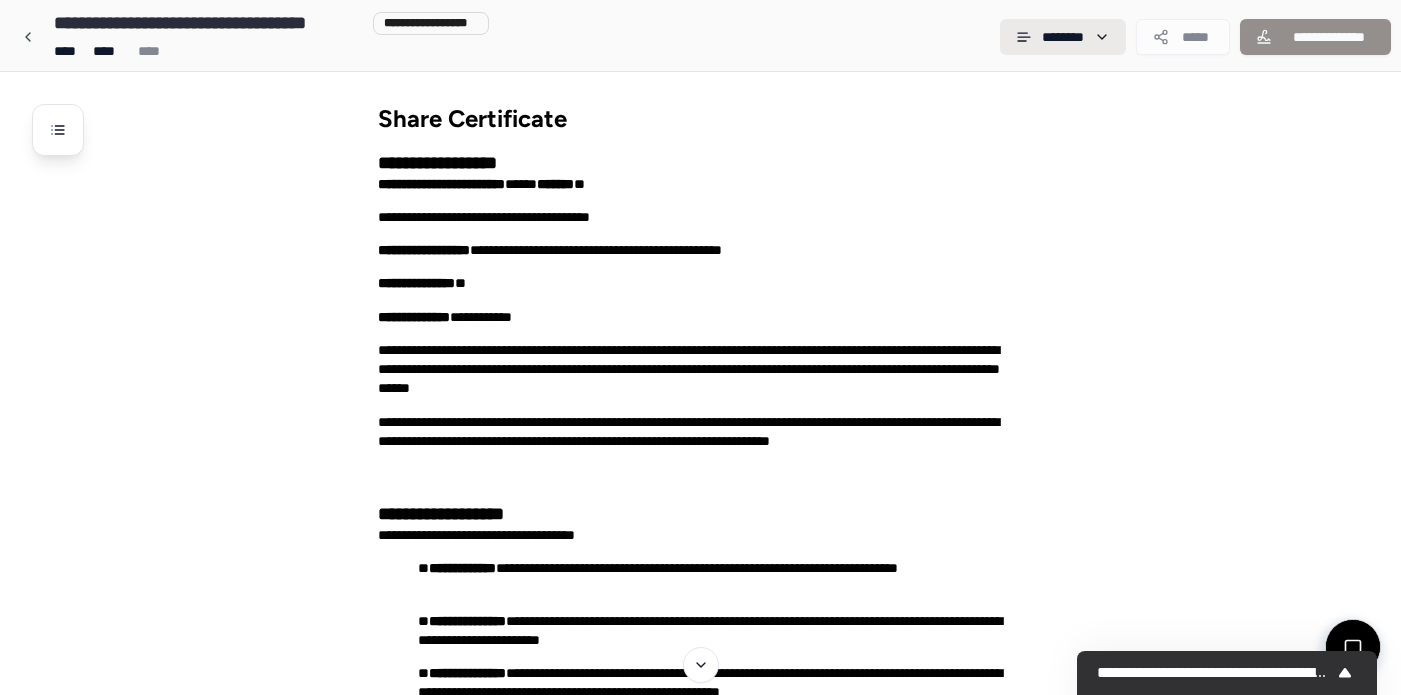 click on "[NAME]
[ADDRESS]
[CITY]
[STATE] [ZIP]
[COUNTRY]
[PHONE]
[EMAIL] [COMPANY]
[PHONE]
[EMAIL]" at bounding box center [700, 600] 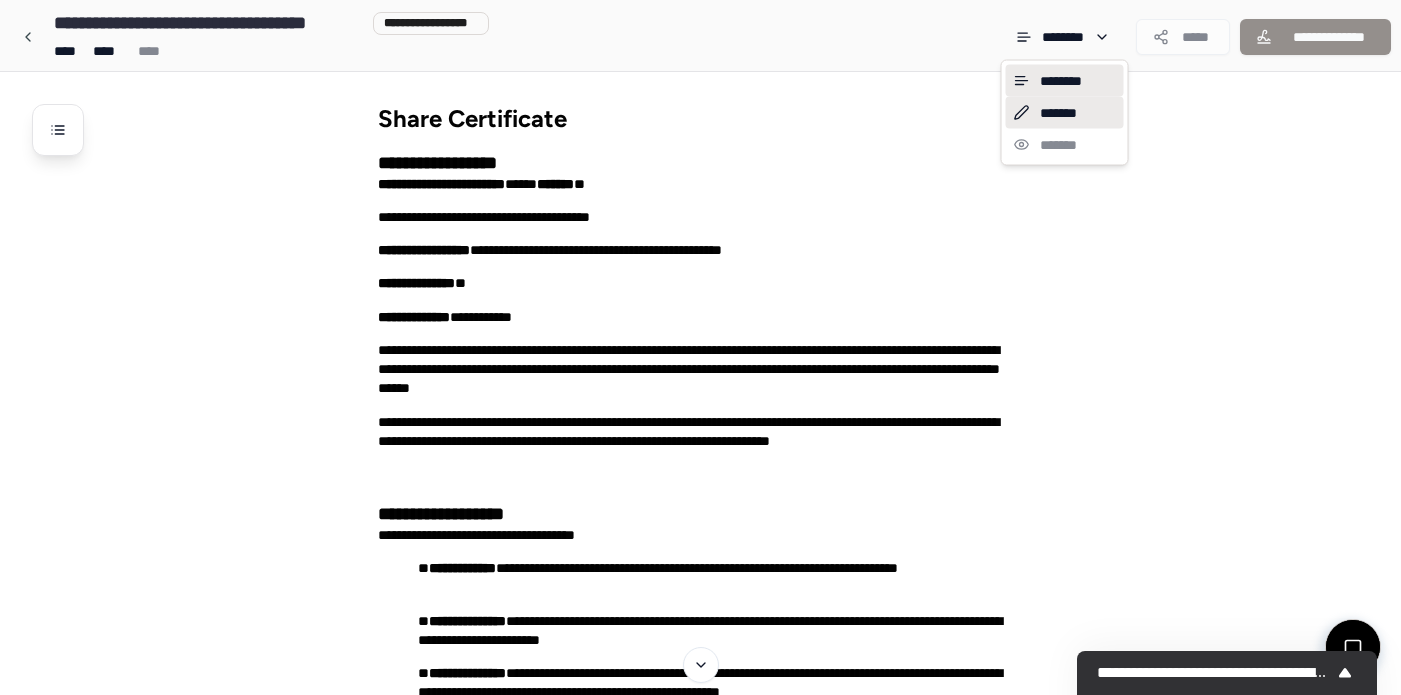 click on "*******" at bounding box center (1065, 113) 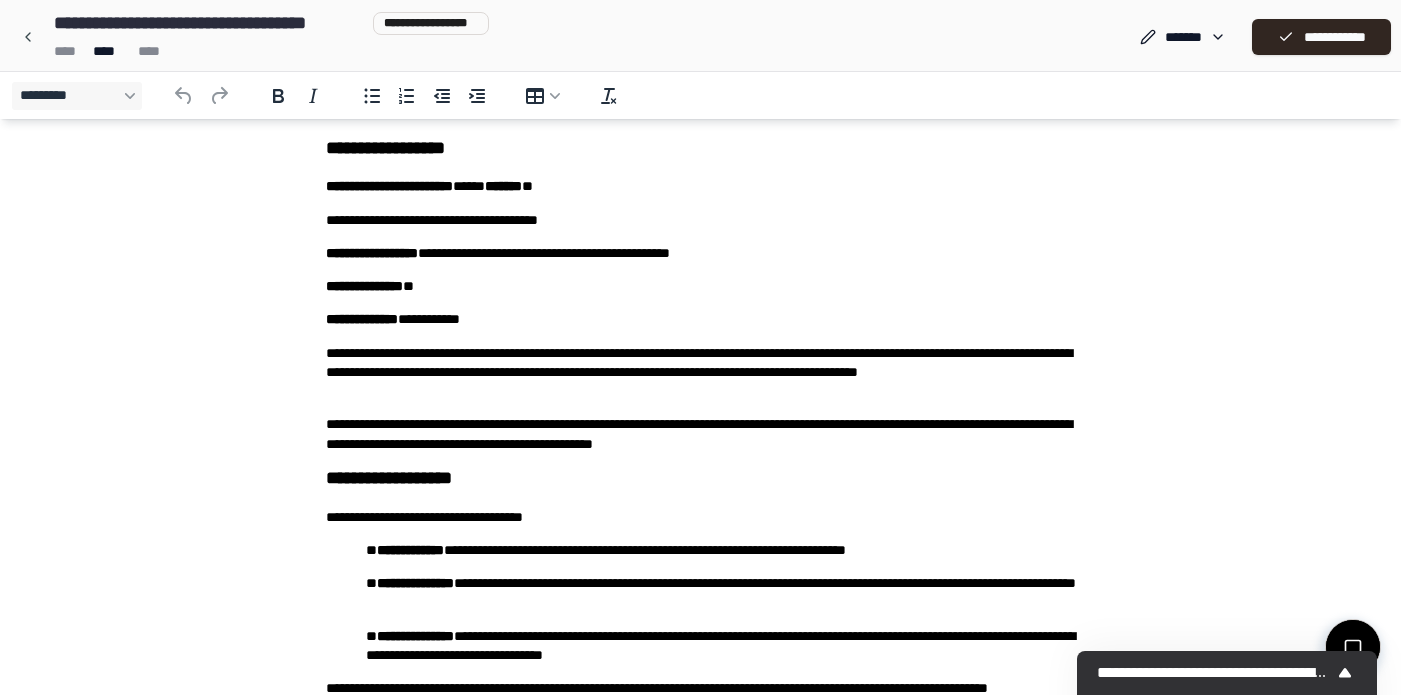 scroll, scrollTop: 0, scrollLeft: 0, axis: both 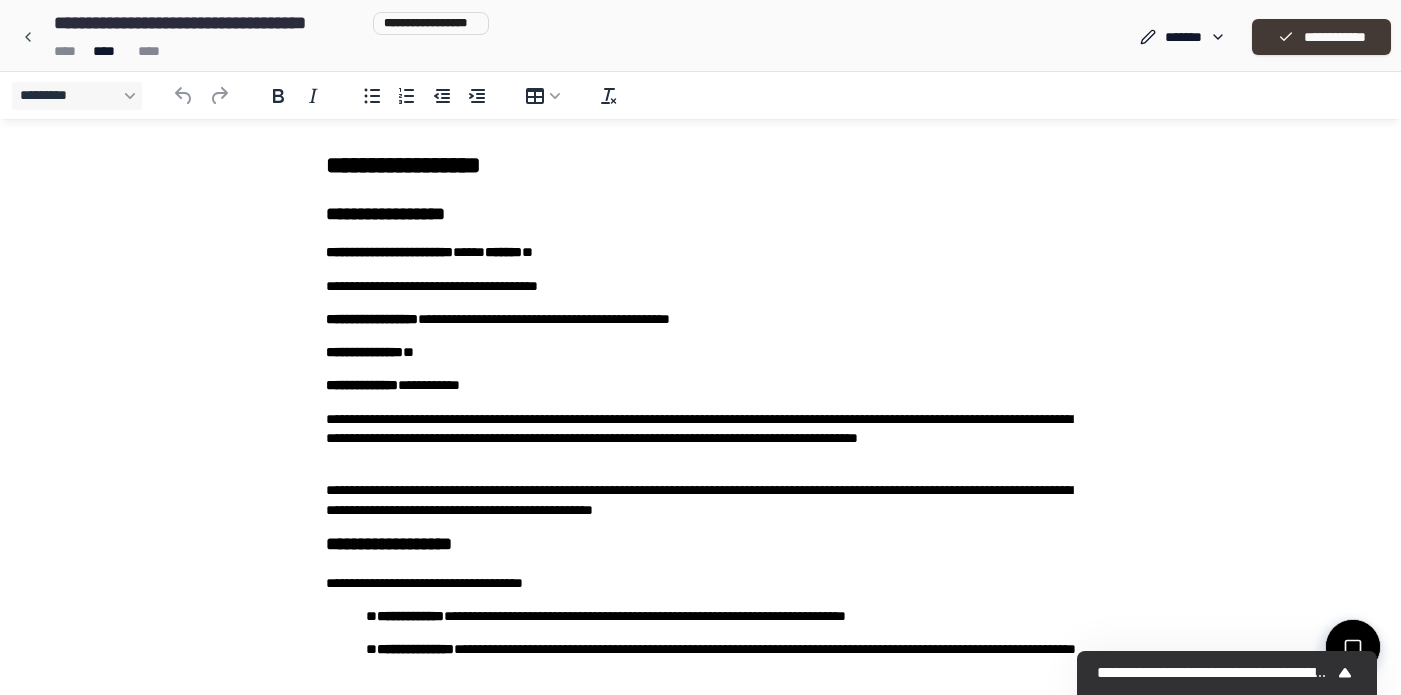 click on "**********" at bounding box center (1321, 37) 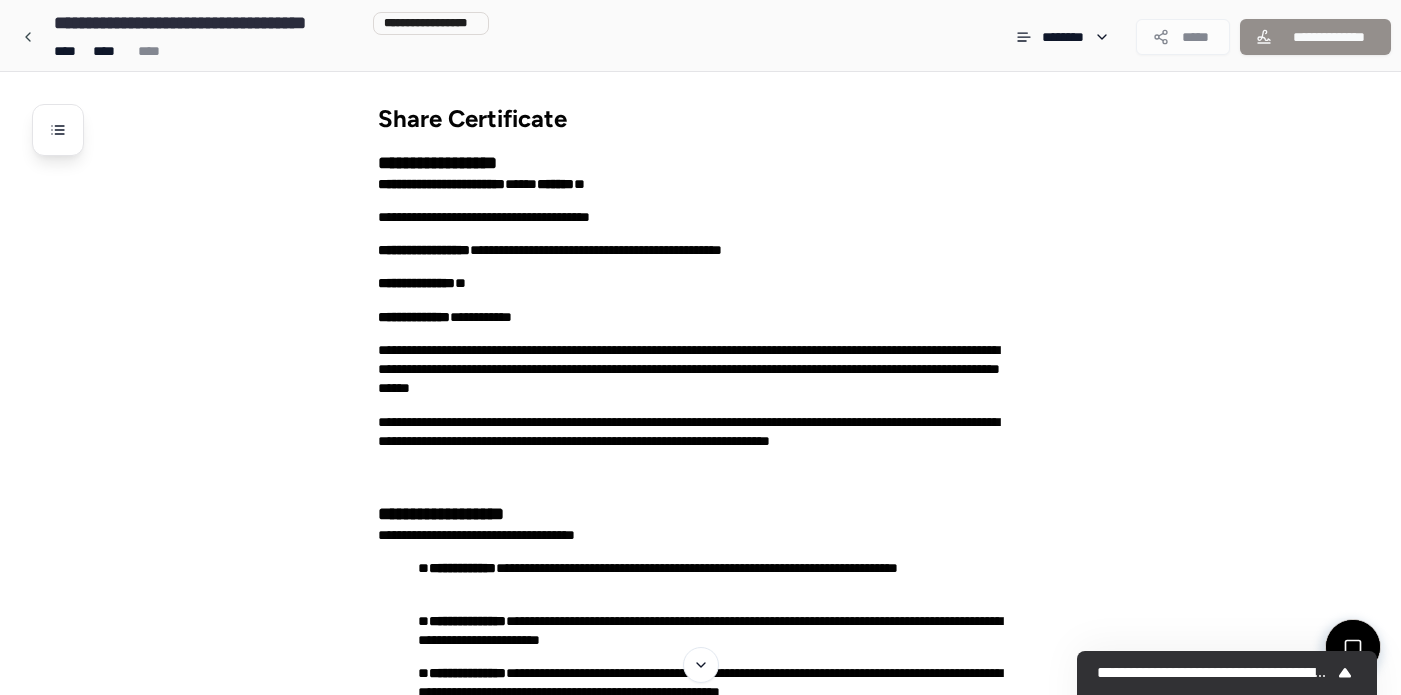 click on "**********" at bounding box center (1315, 37) 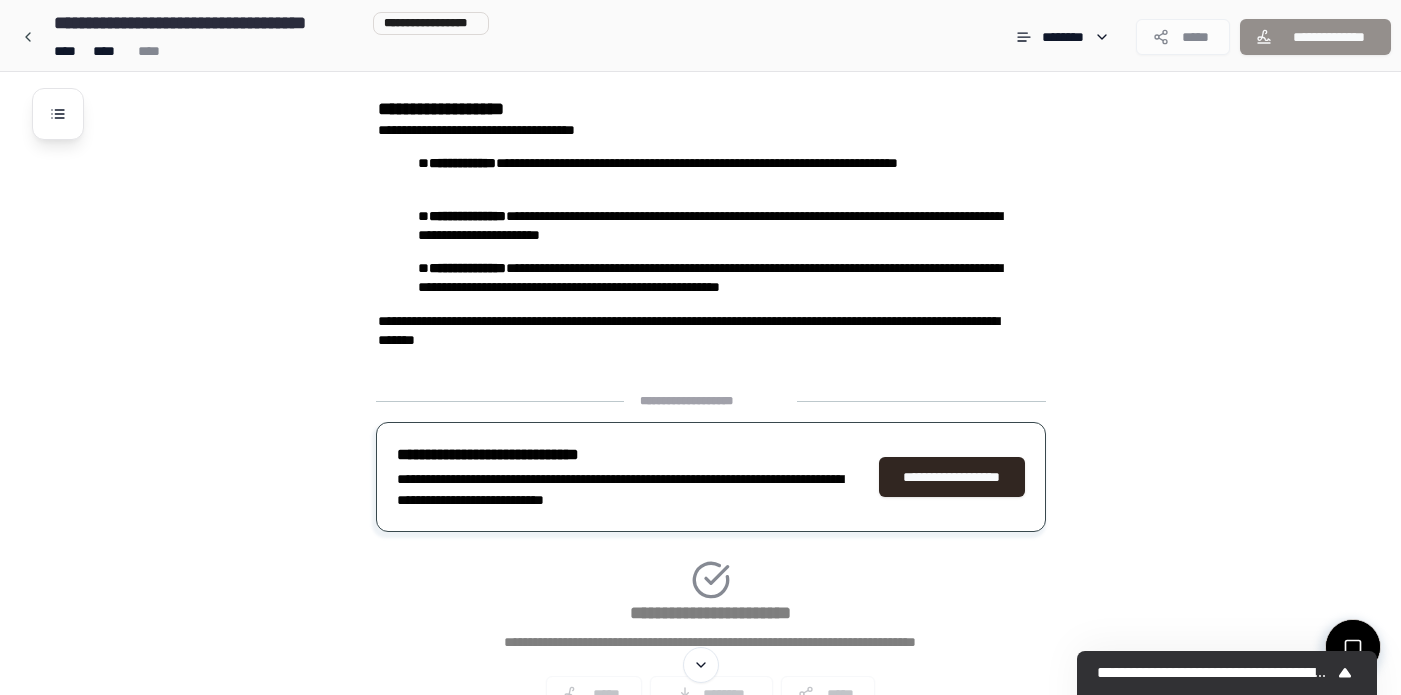 scroll, scrollTop: 427, scrollLeft: 0, axis: vertical 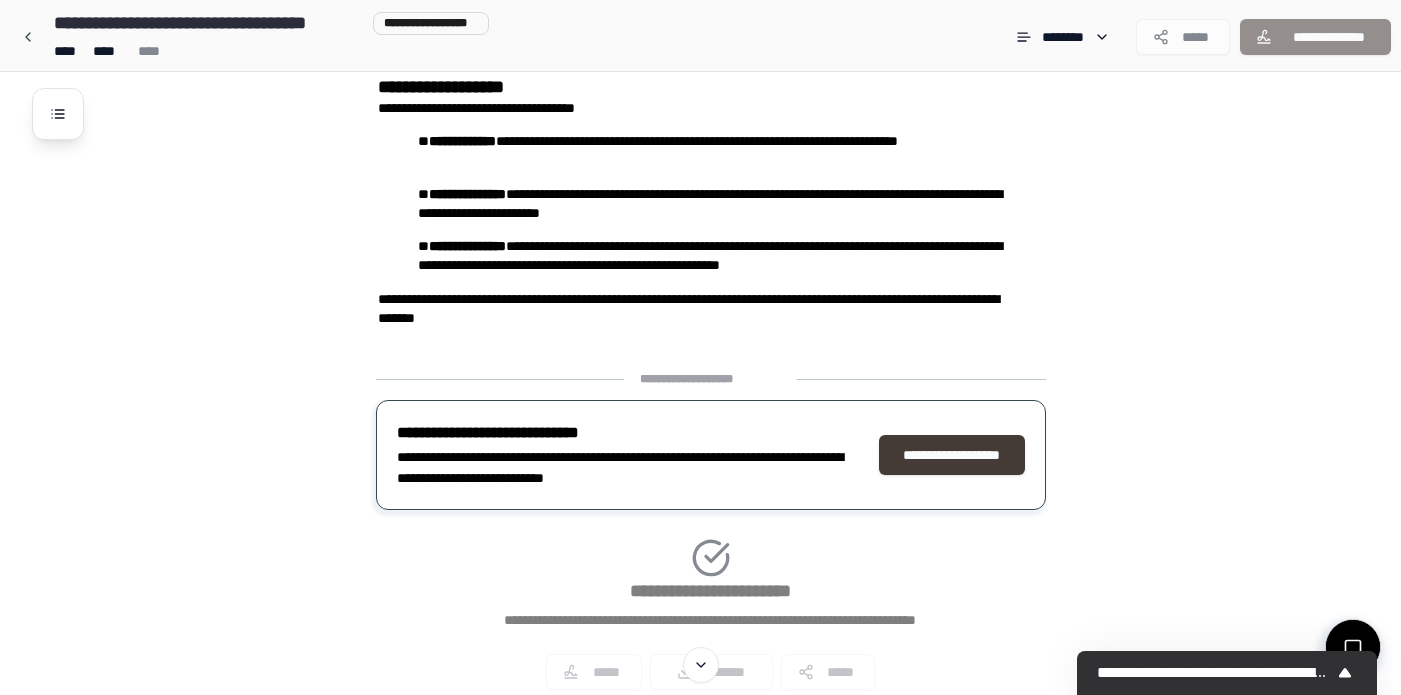 click on "**********" at bounding box center (952, 455) 